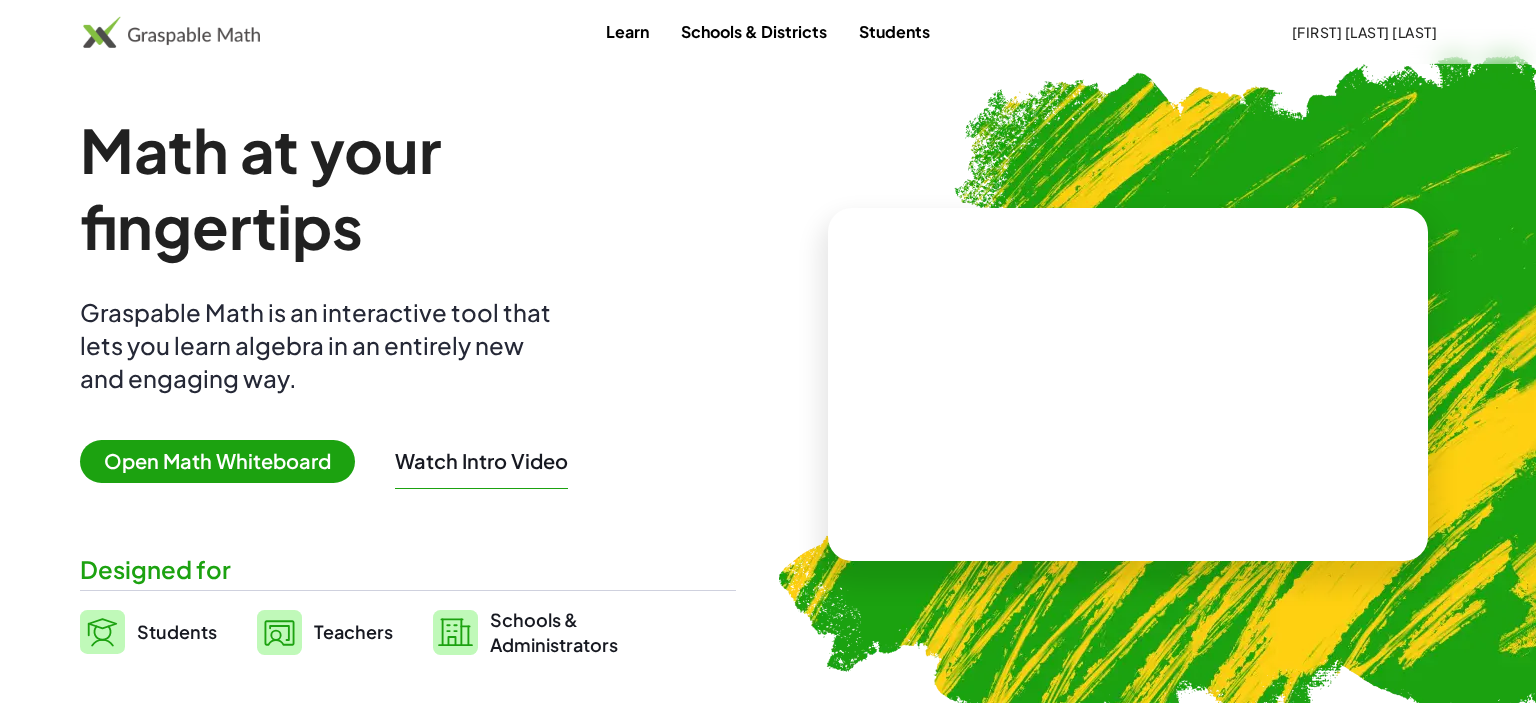 scroll, scrollTop: 0, scrollLeft: 0, axis: both 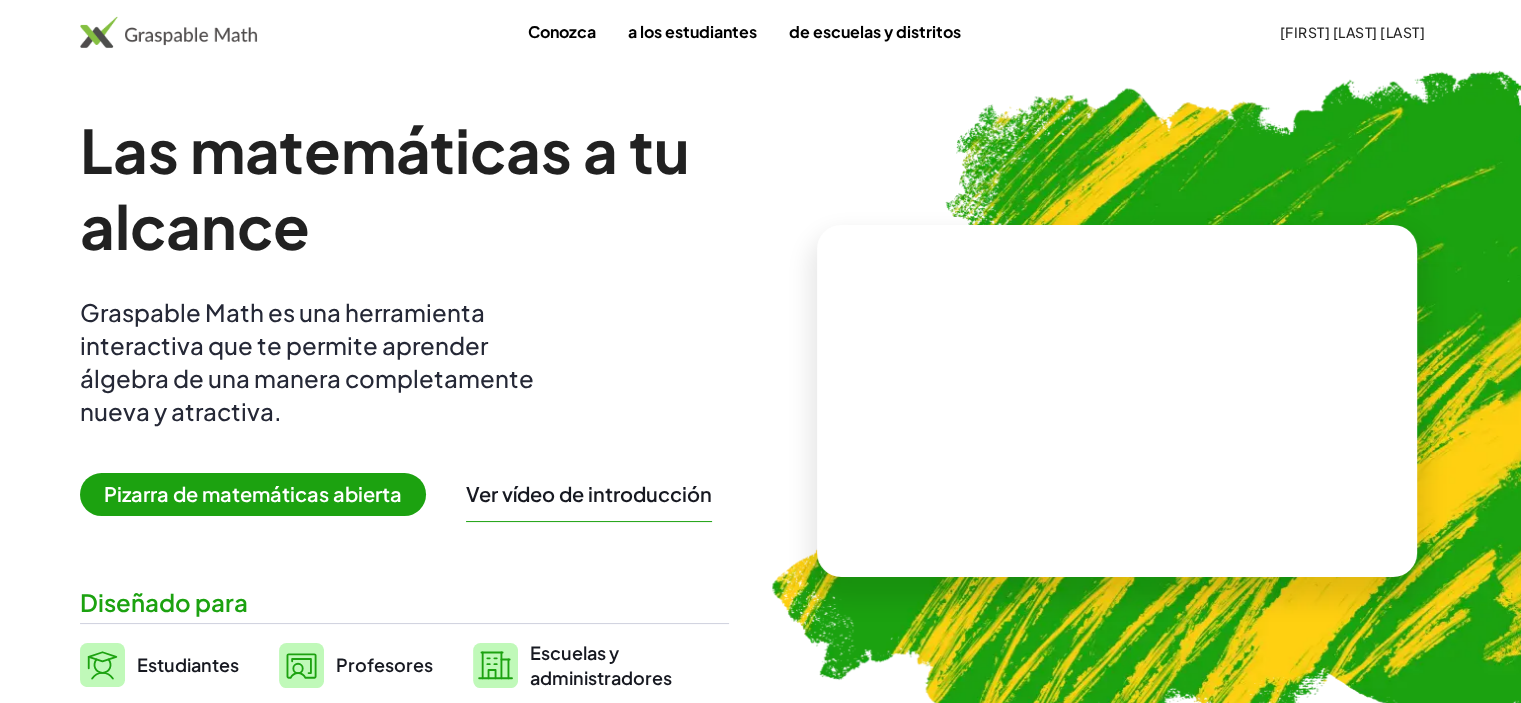 click on "Pizarra de matemáticas abierta" at bounding box center (253, 493) 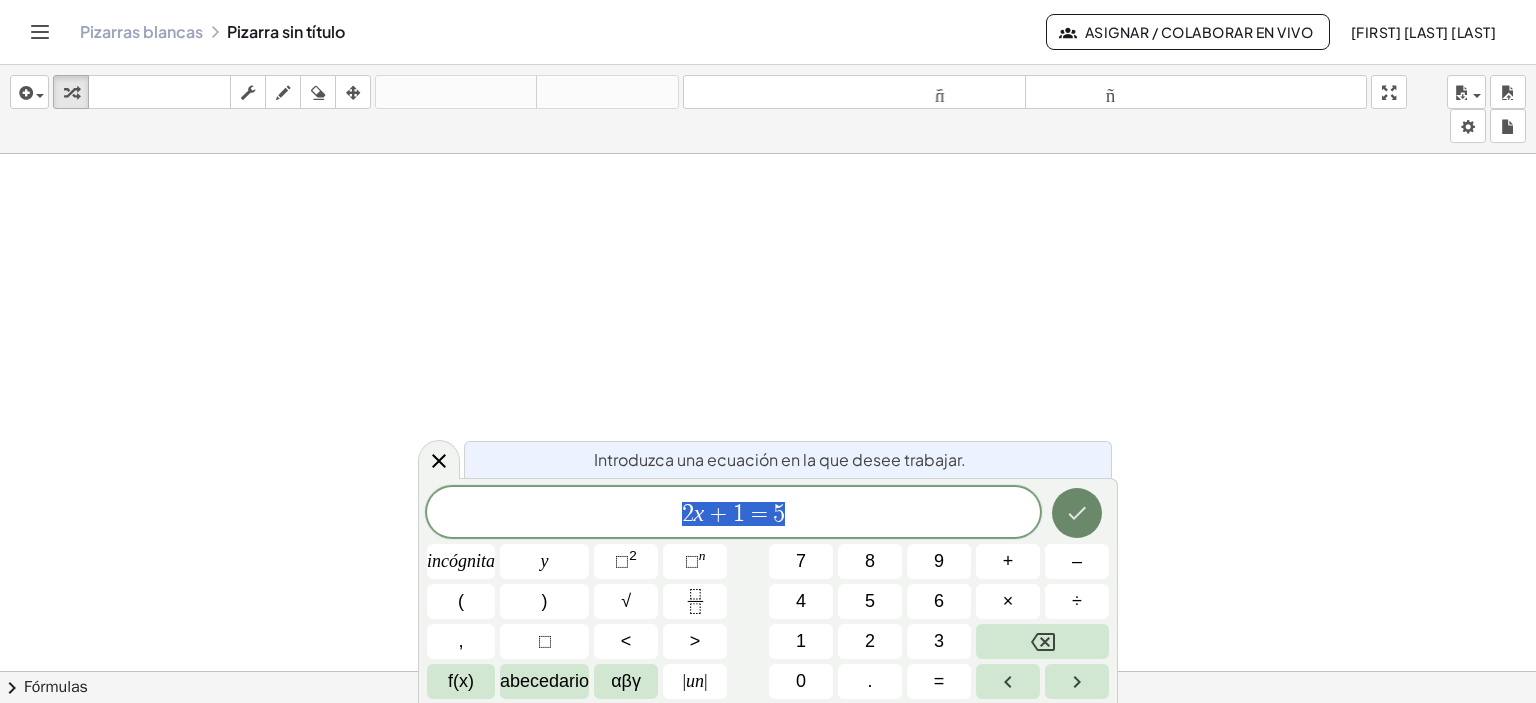 click 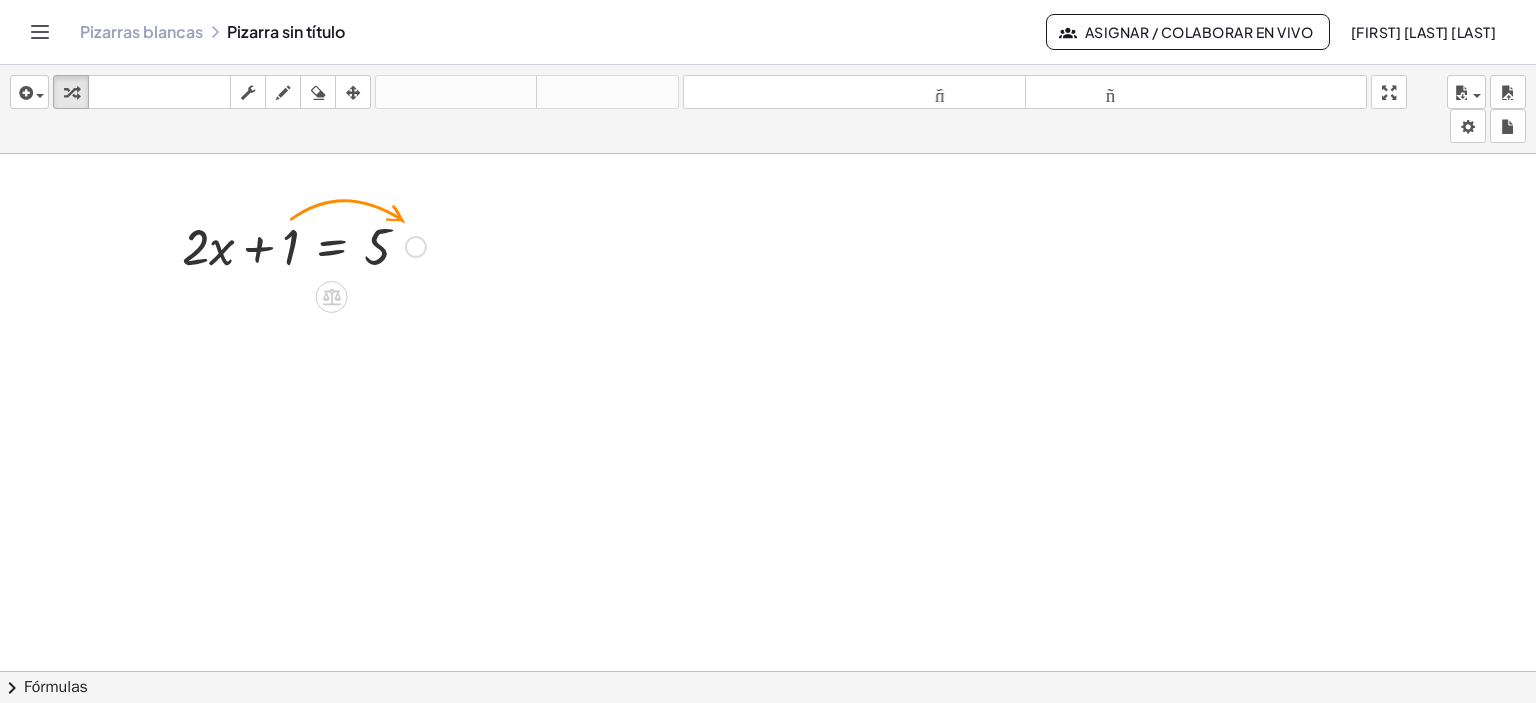 click at bounding box center (304, 245) 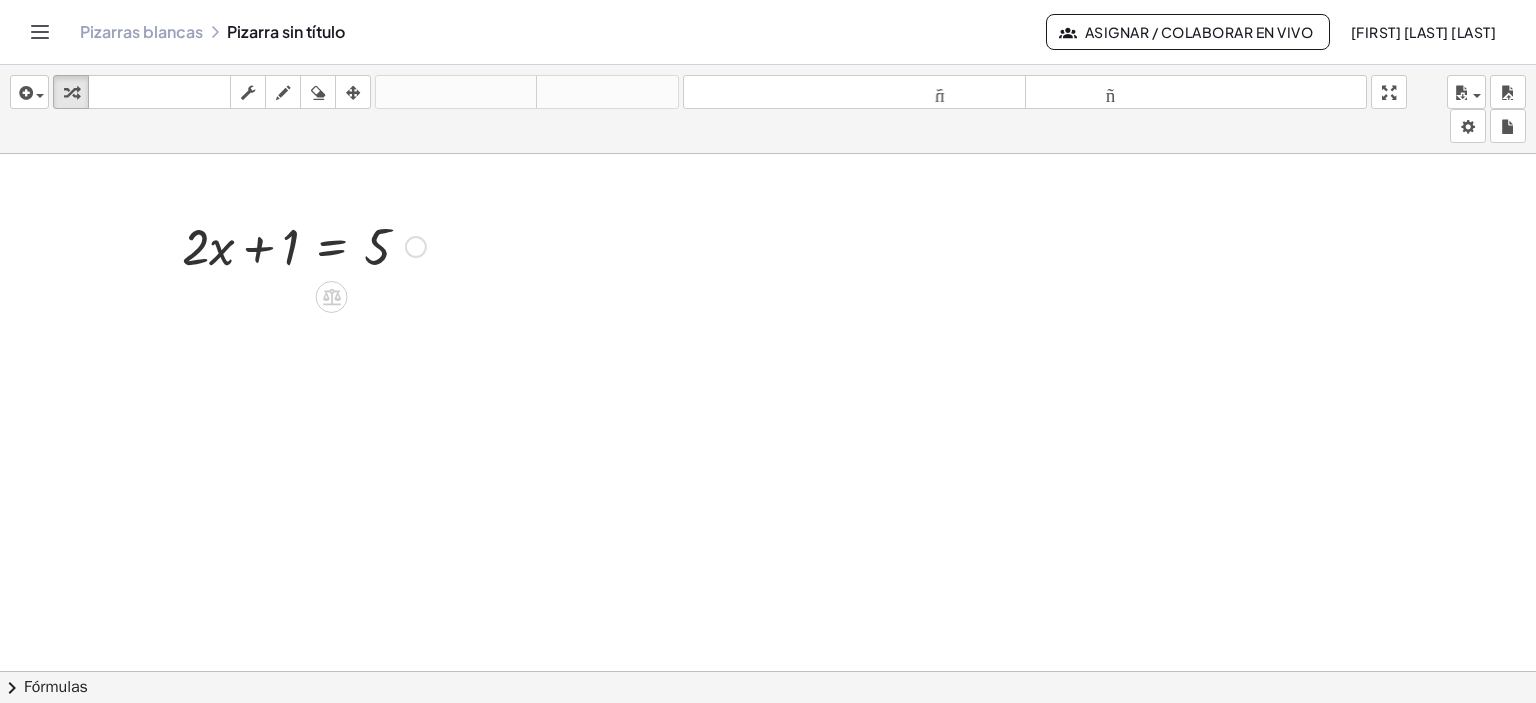 click at bounding box center (304, 245) 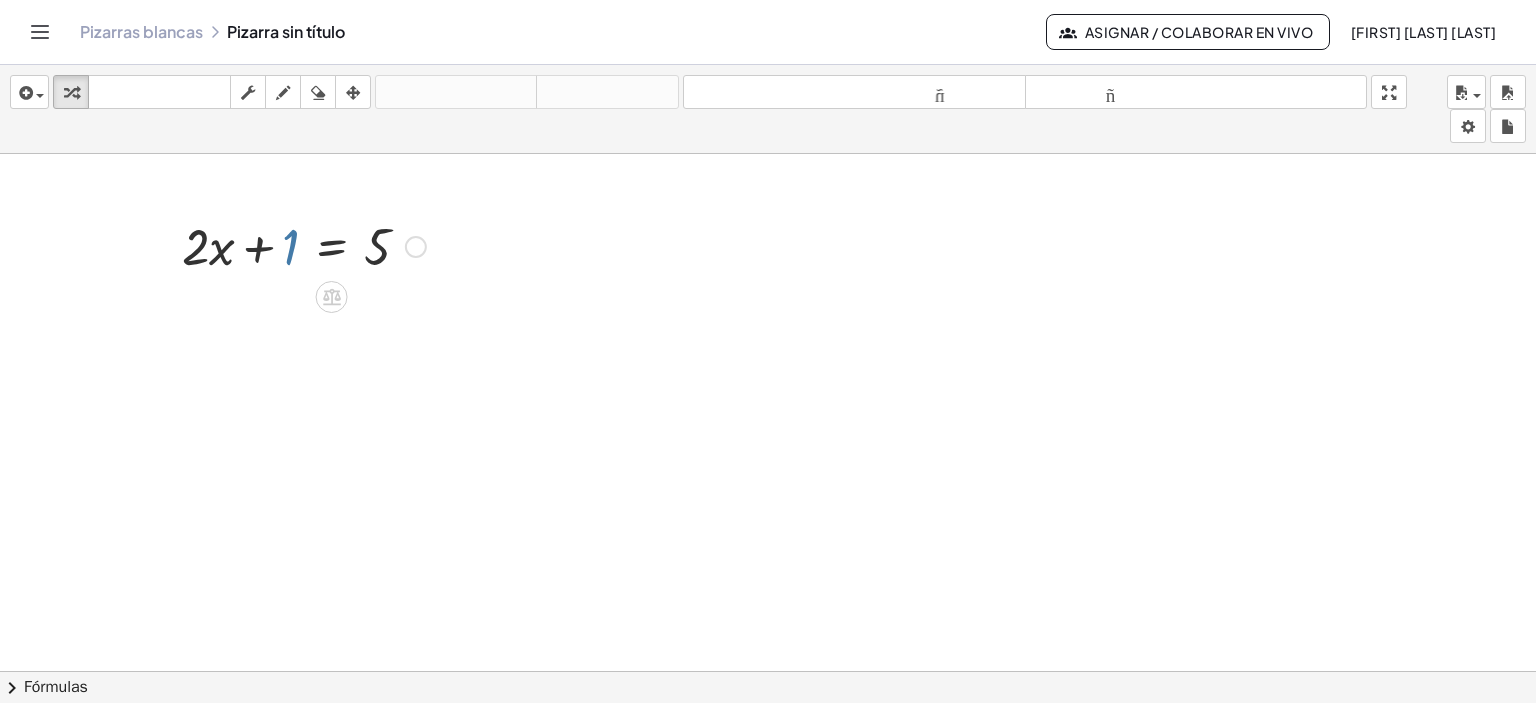 click at bounding box center [304, 245] 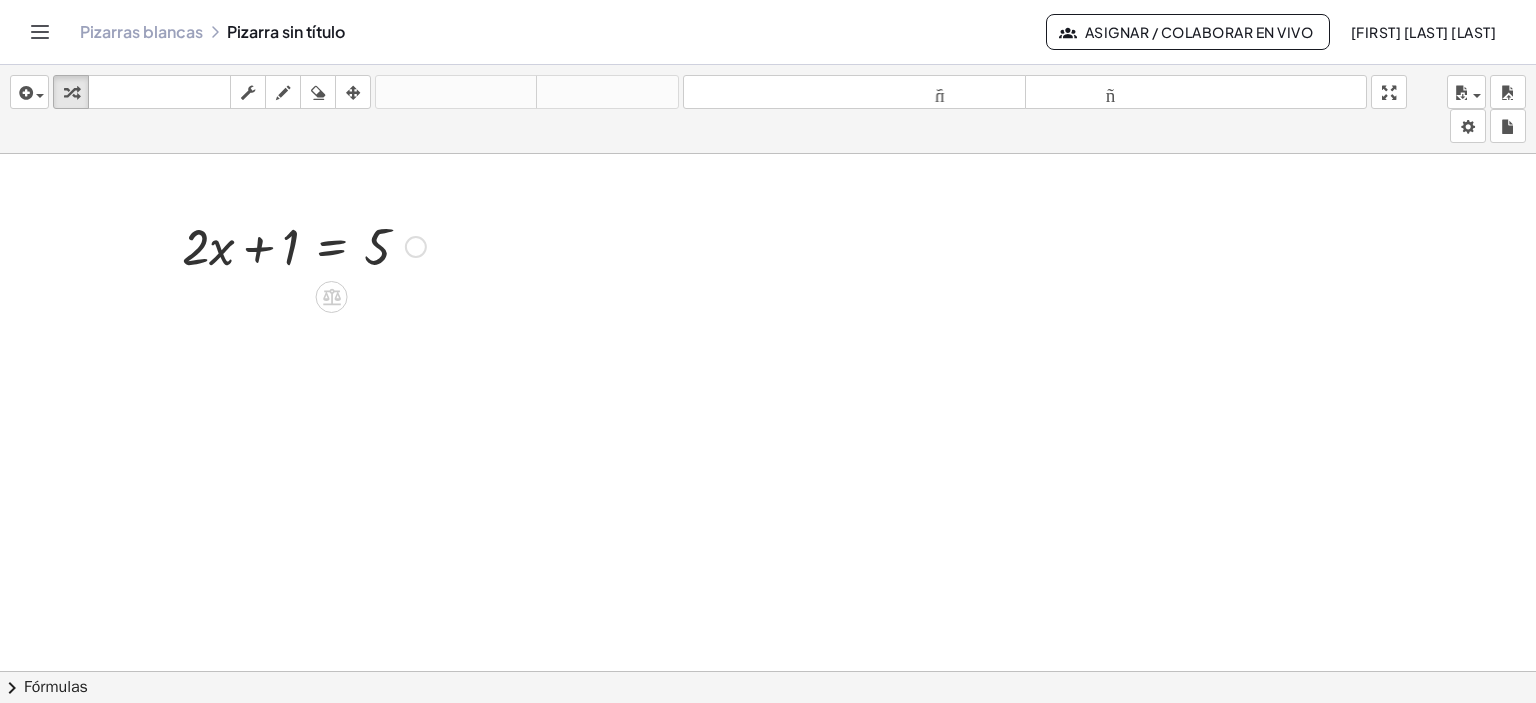 click at bounding box center (416, 247) 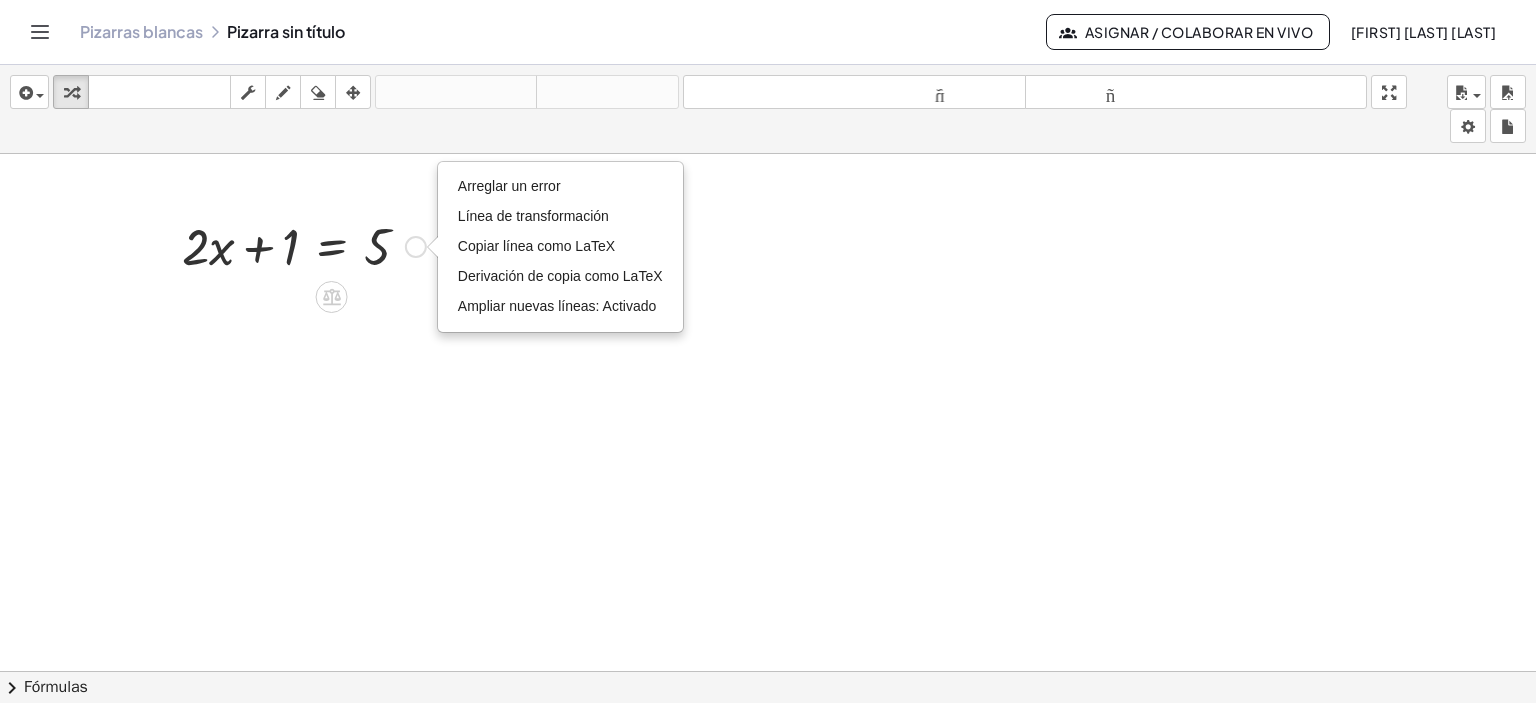 click at bounding box center [304, 245] 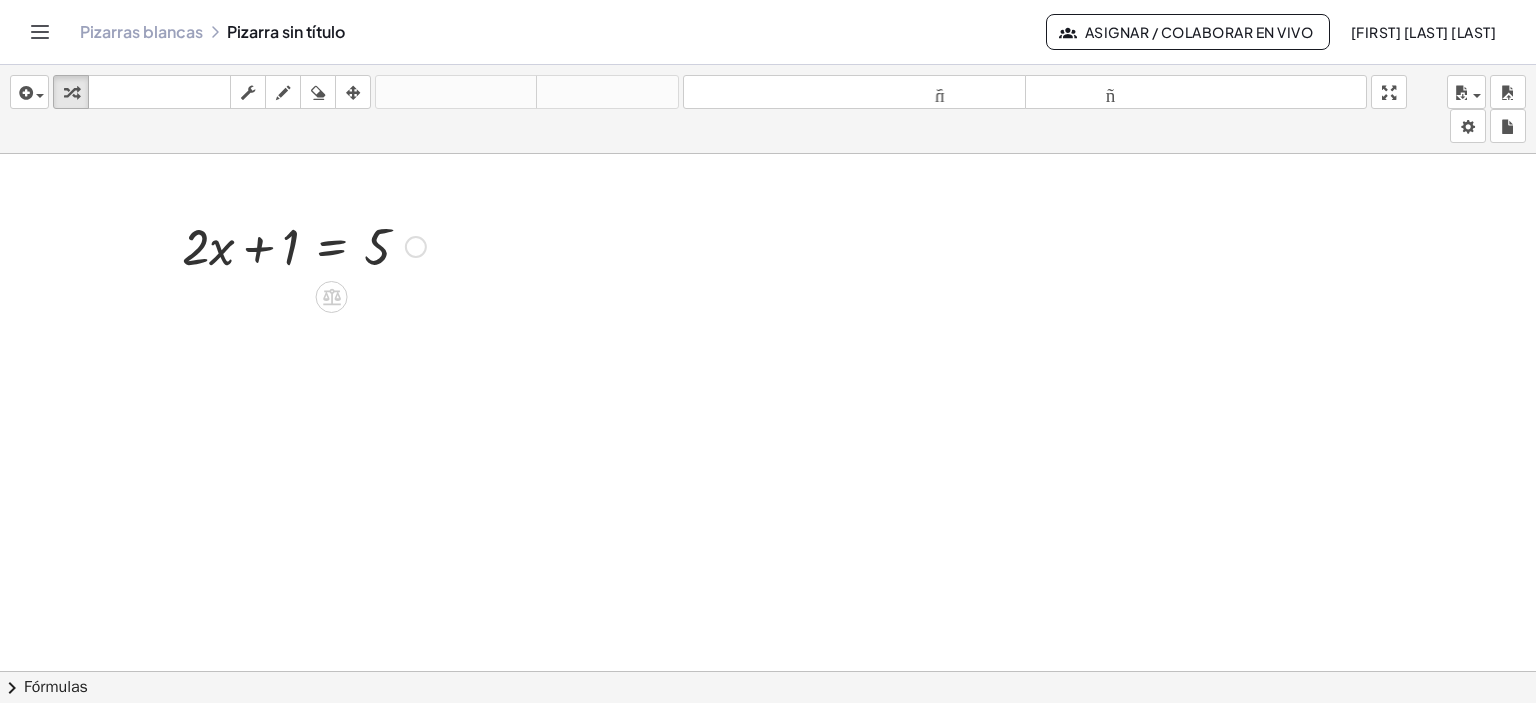 click at bounding box center [304, 245] 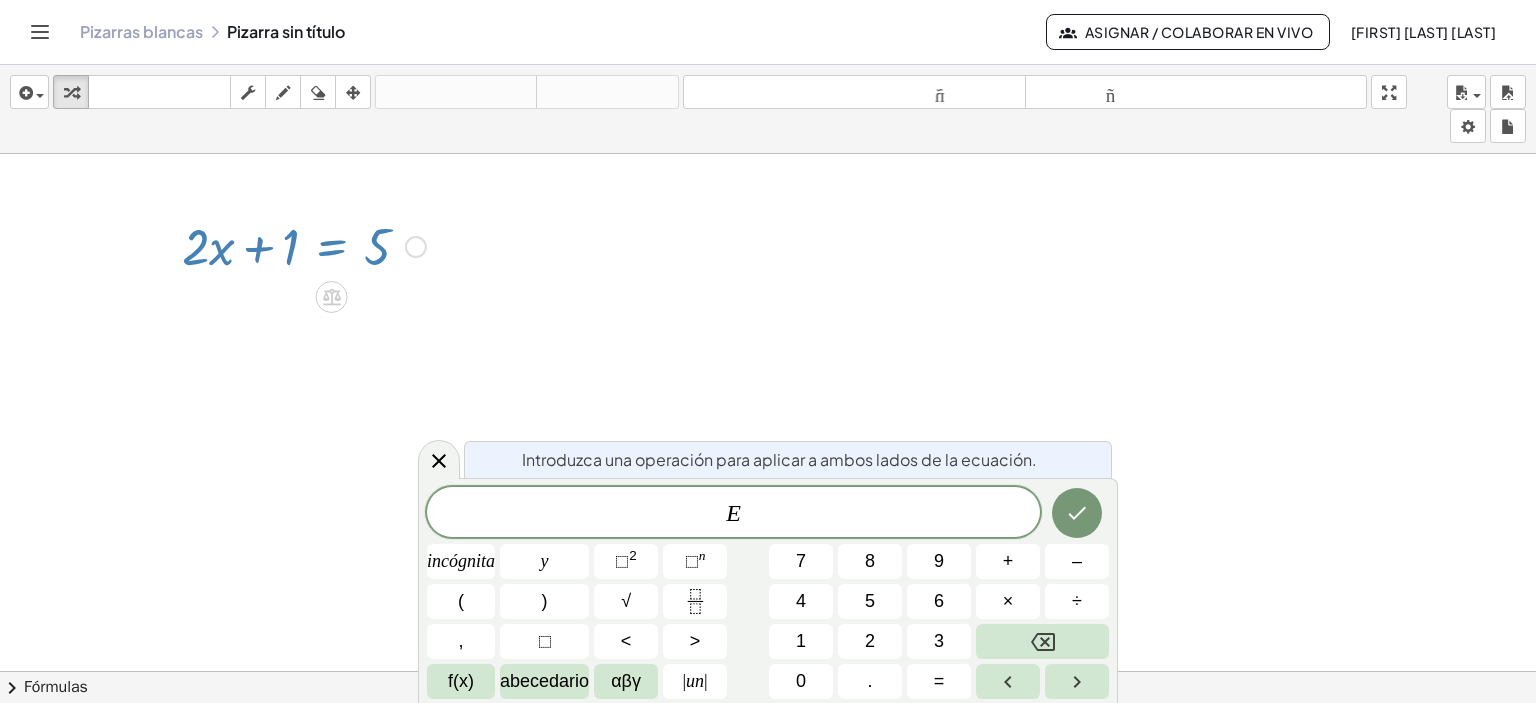 click at bounding box center [304, 245] 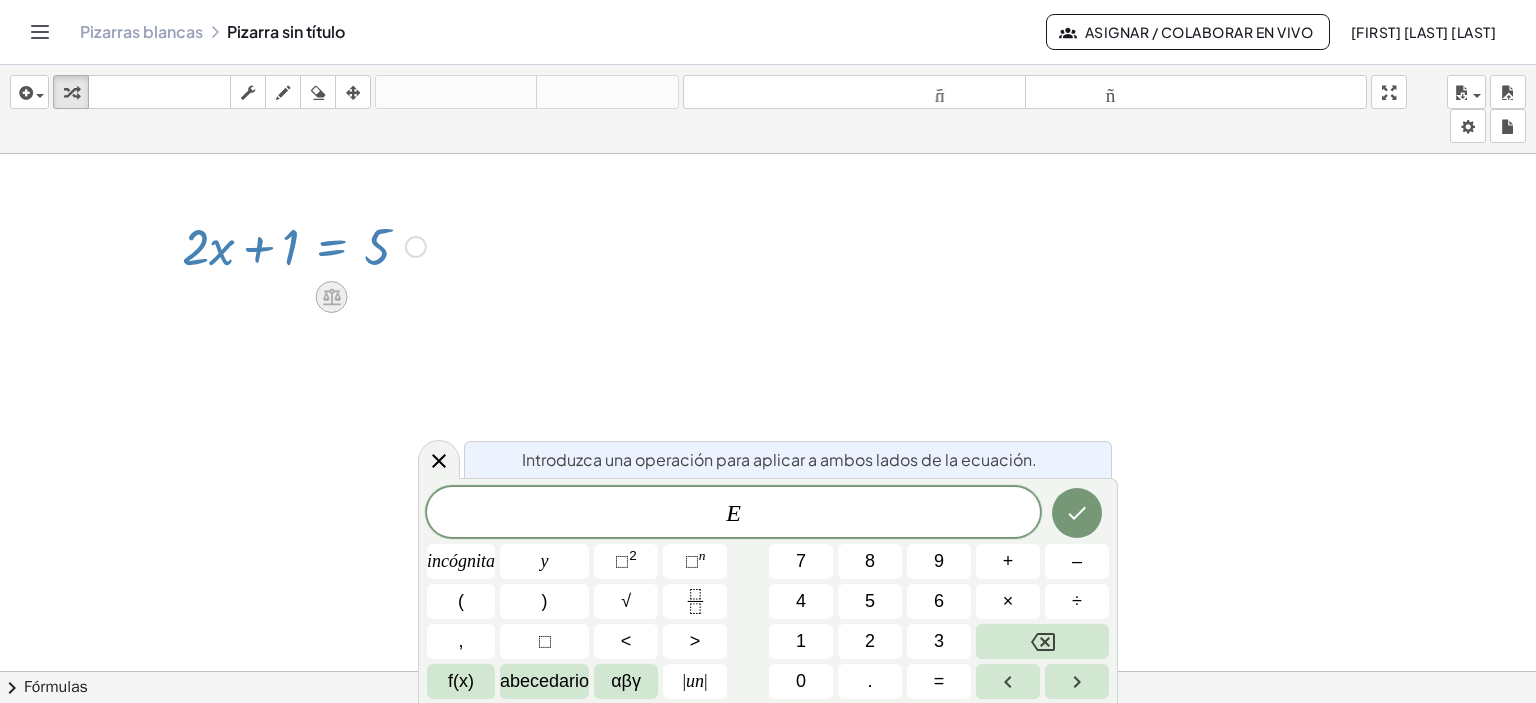 click 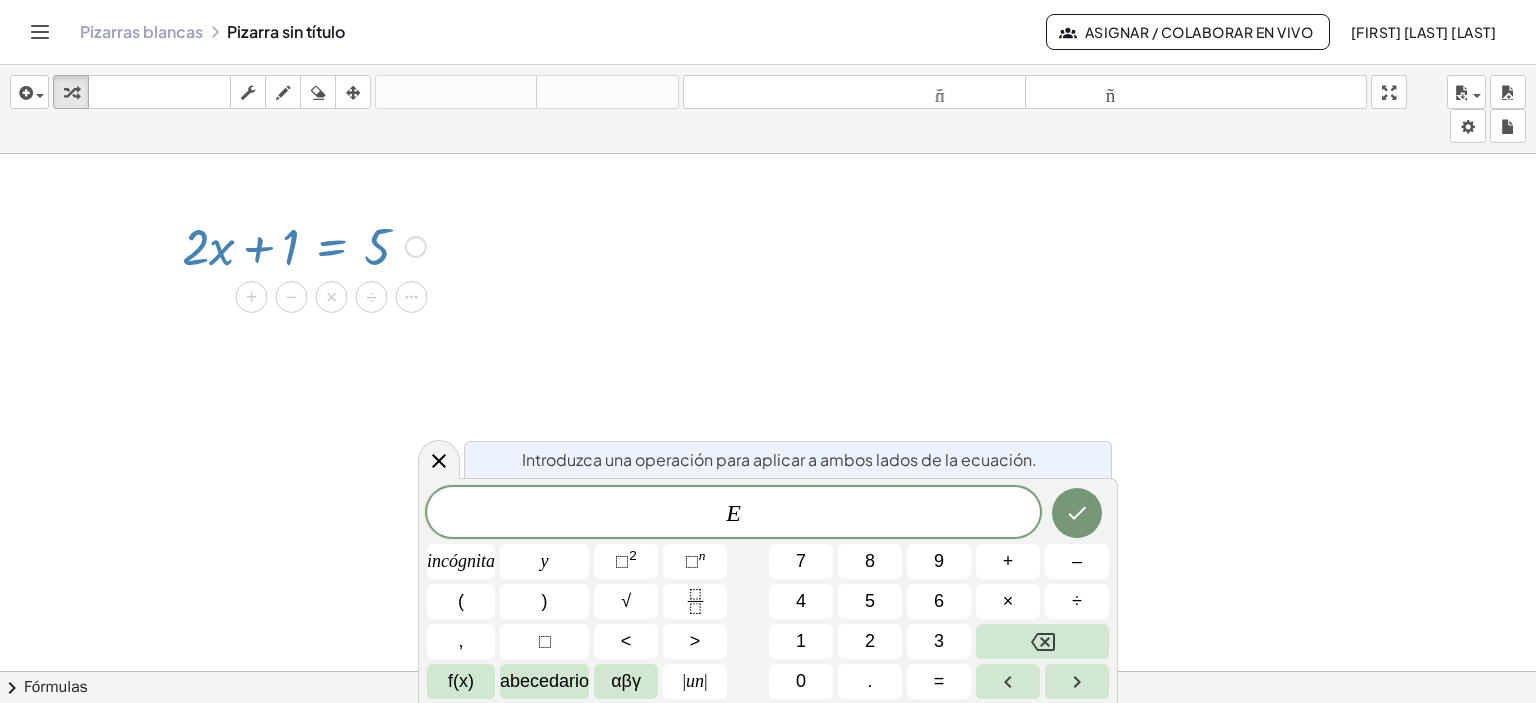 click at bounding box center [304, 245] 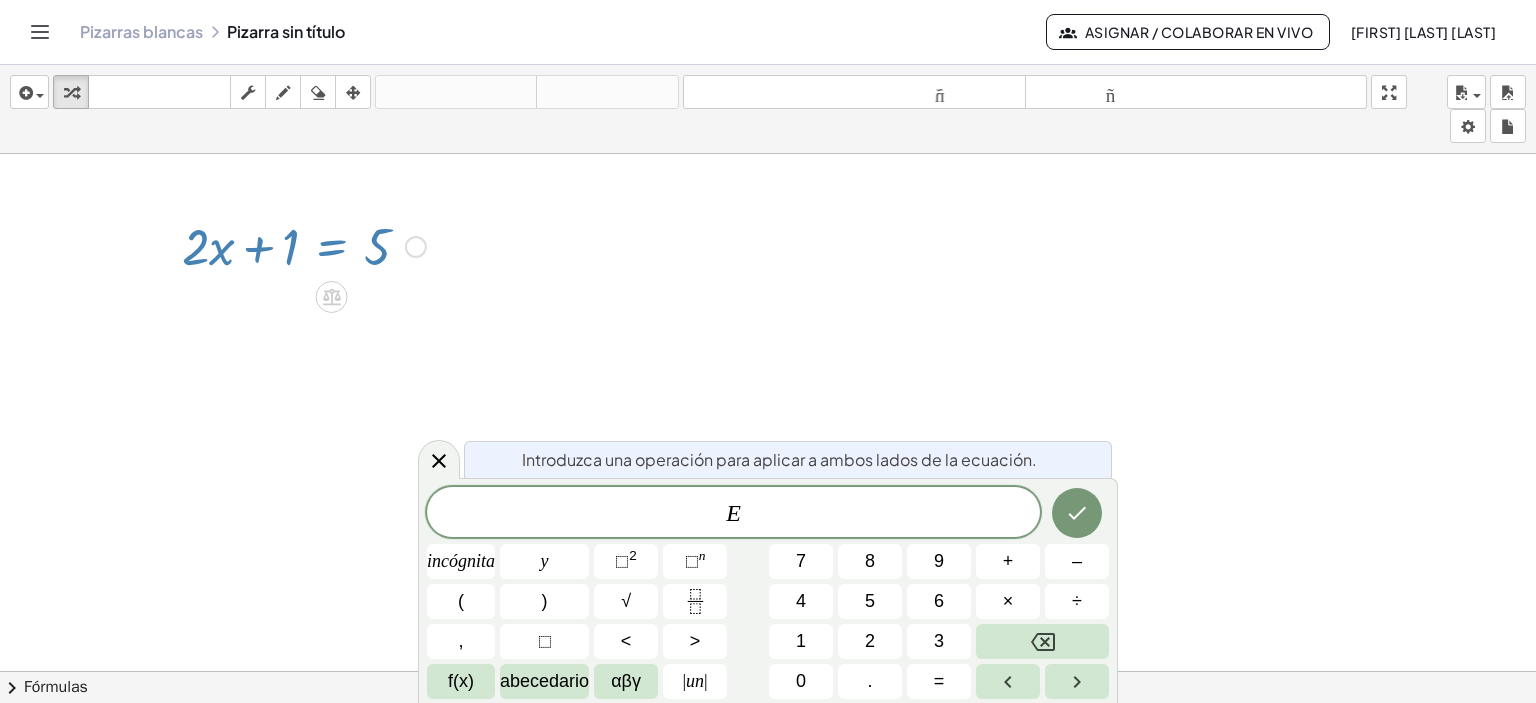 click at bounding box center [304, 245] 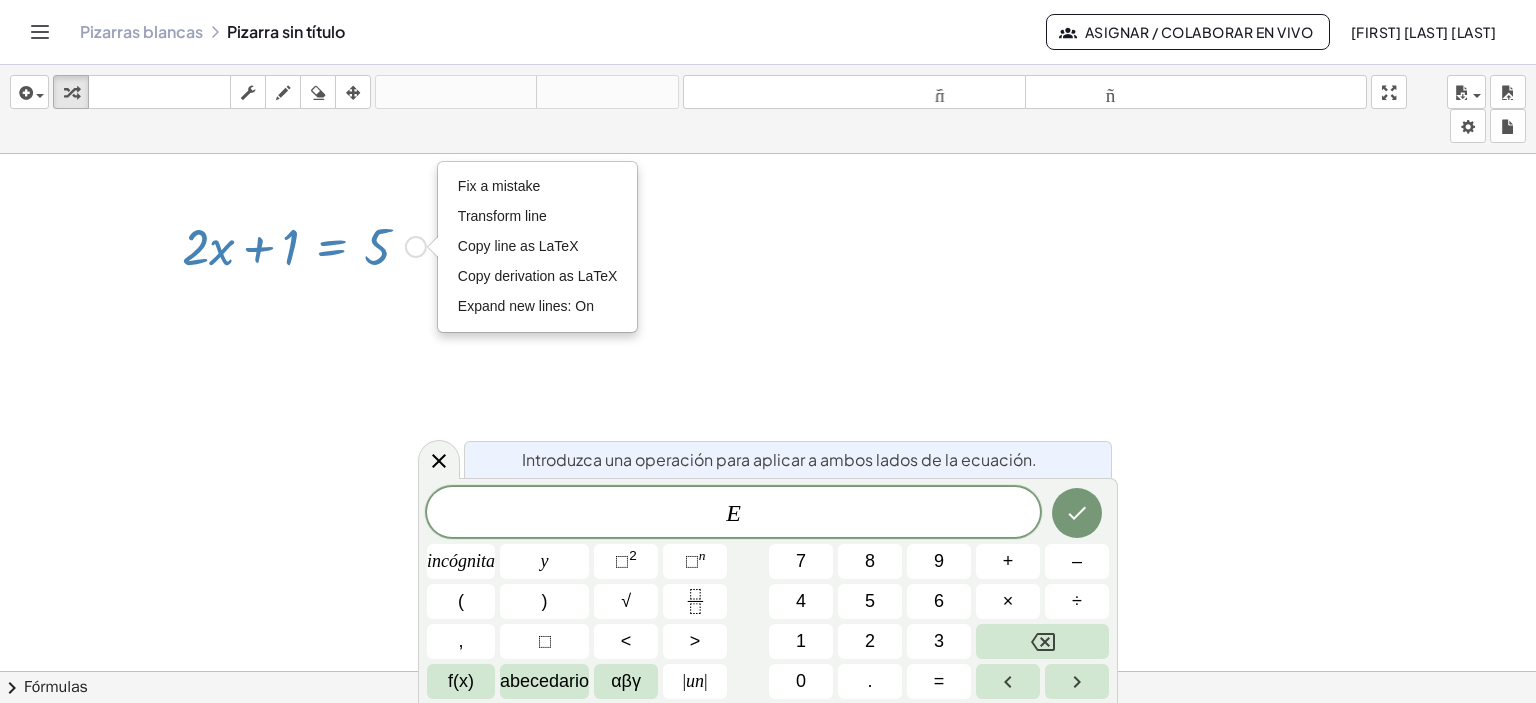 click on "Fix a mistake Transform line Copy line as LaTeX Copy derivation as LaTeX Expand new lines: On" at bounding box center (416, 247) 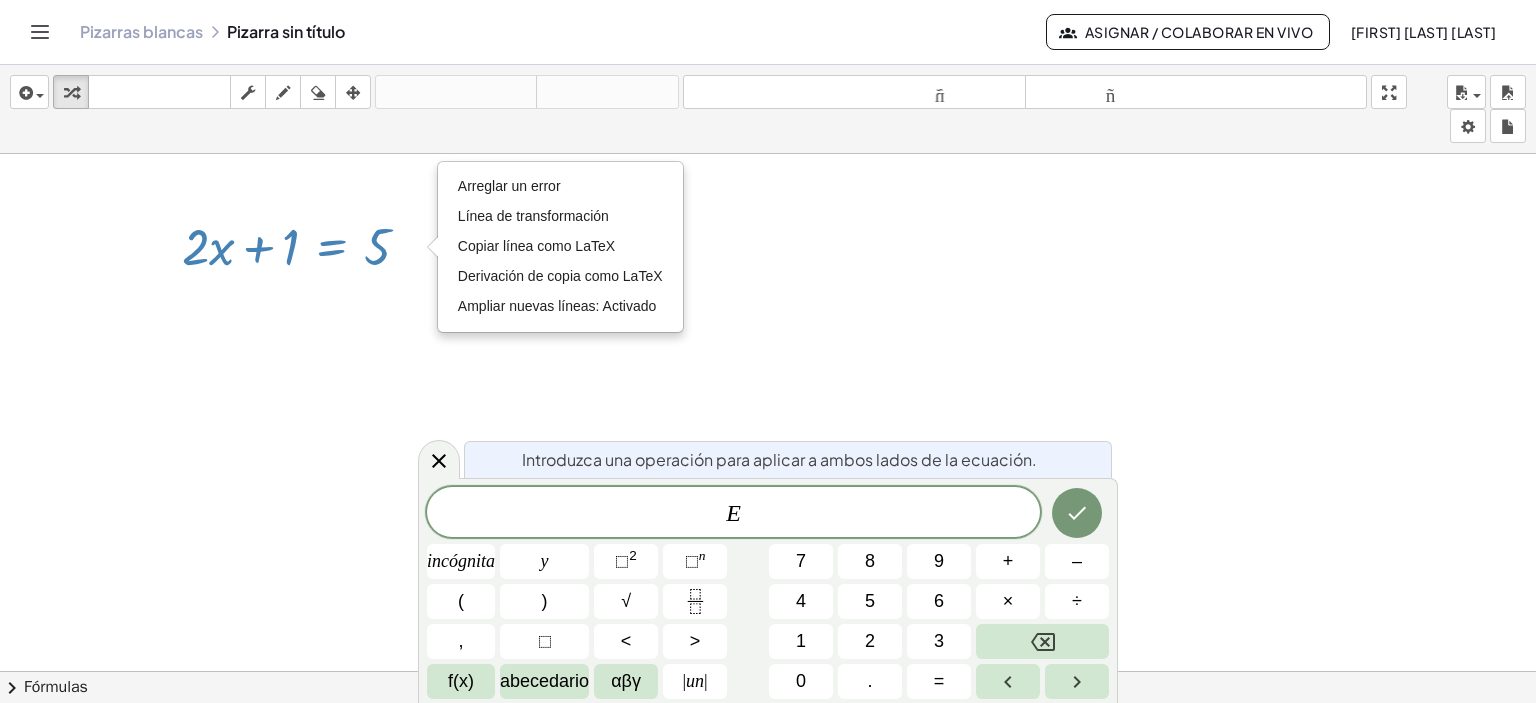 click at bounding box center [768, 751] 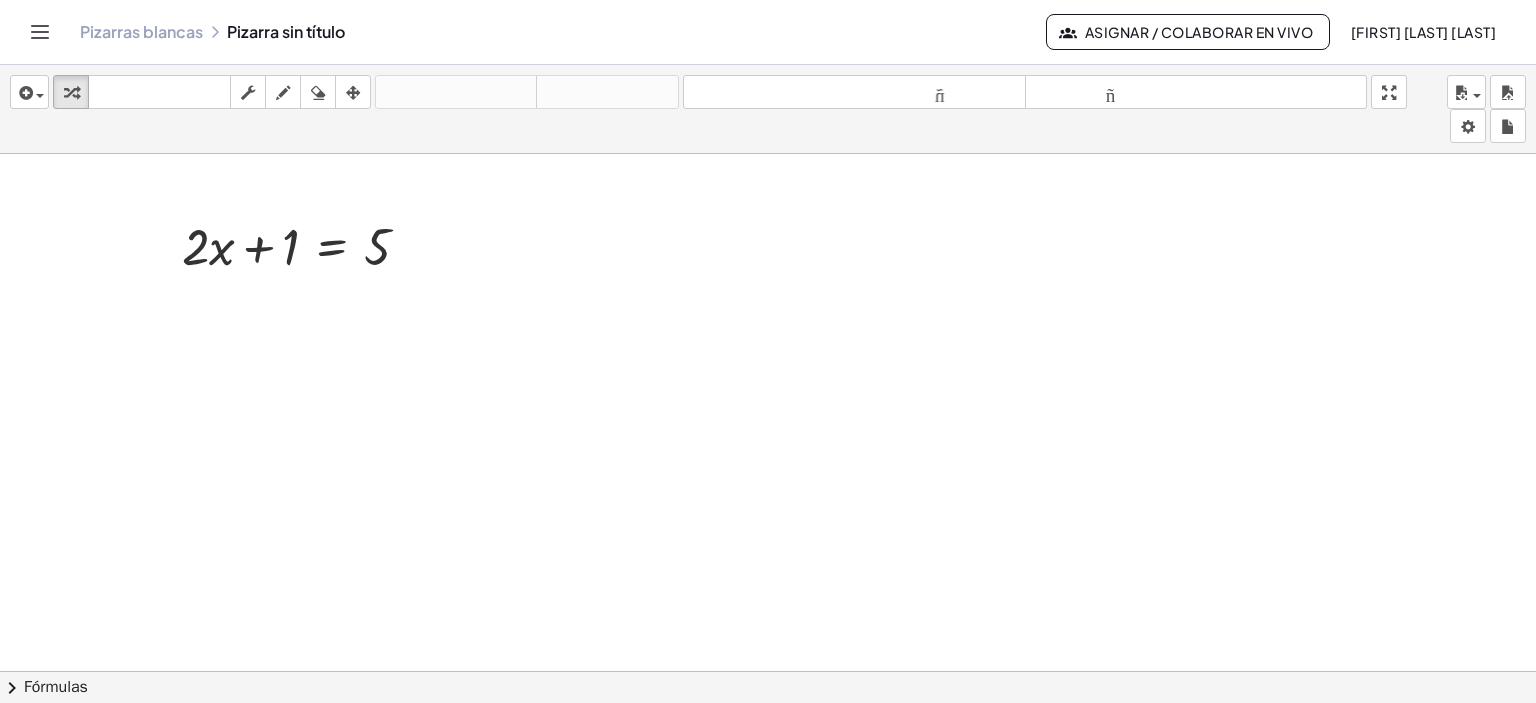 click on "+ · 2 · x + 1 = 5 Arreglar un error Línea de transformación Copiar línea como LaTeX Derivación de copia como LaTeX Ampliar nuevas líneas: Activado" at bounding box center (768, 751) 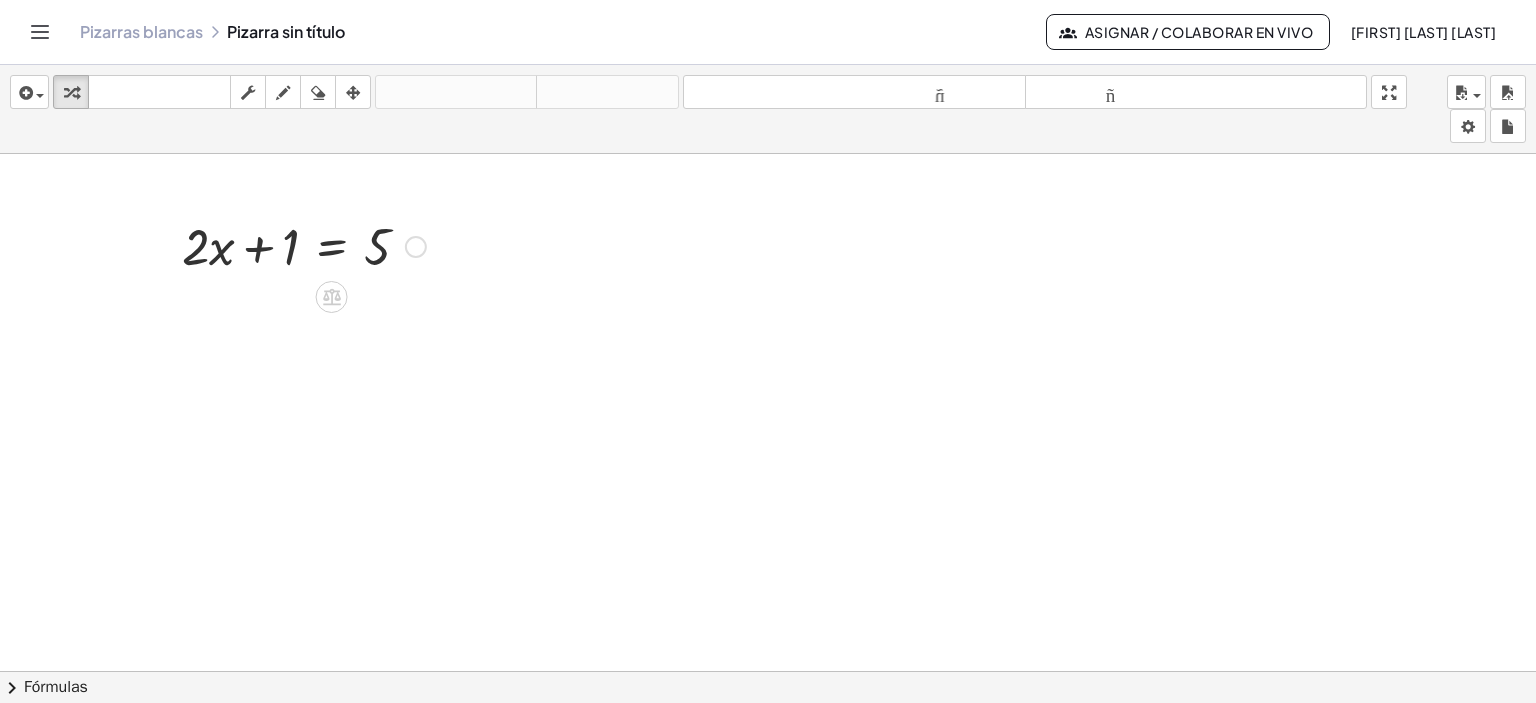 click at bounding box center [304, 245] 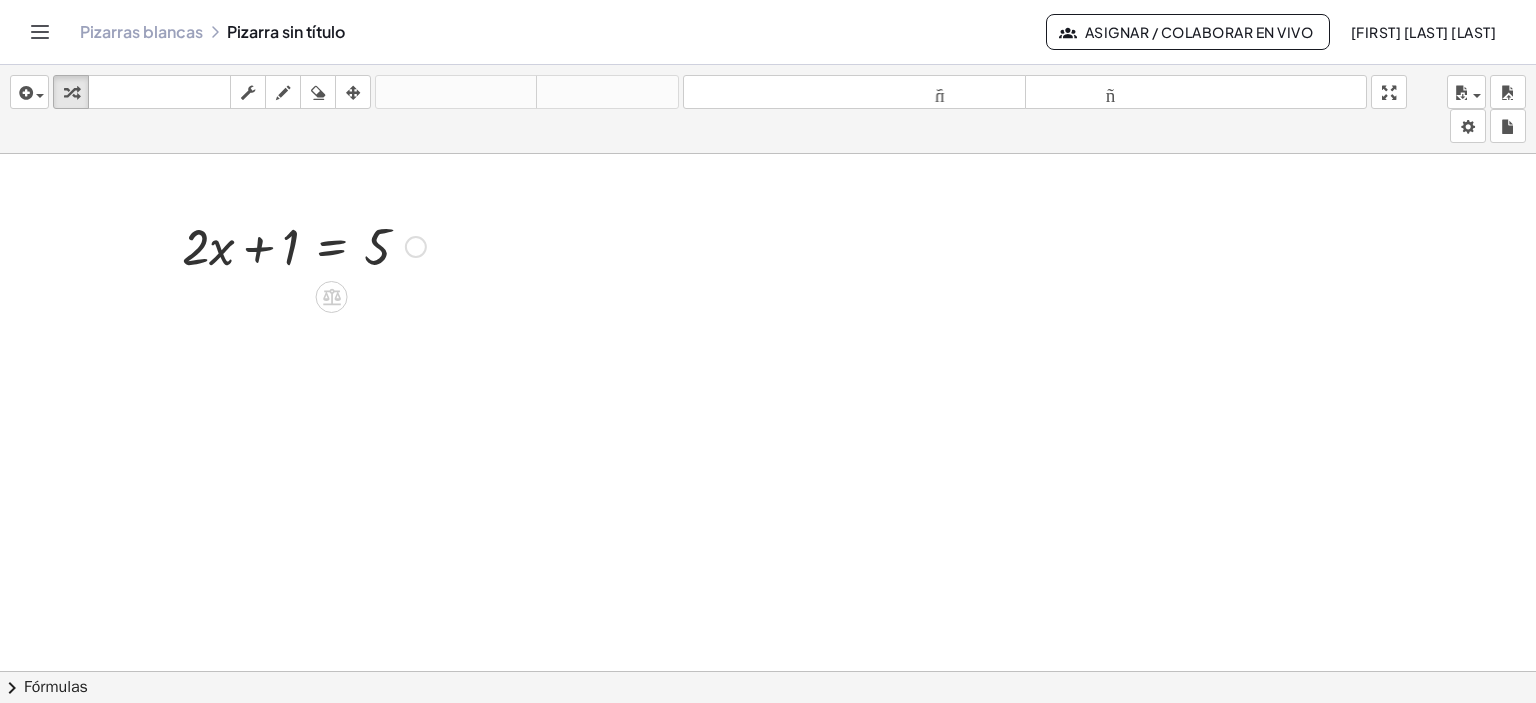 click at bounding box center (304, 245) 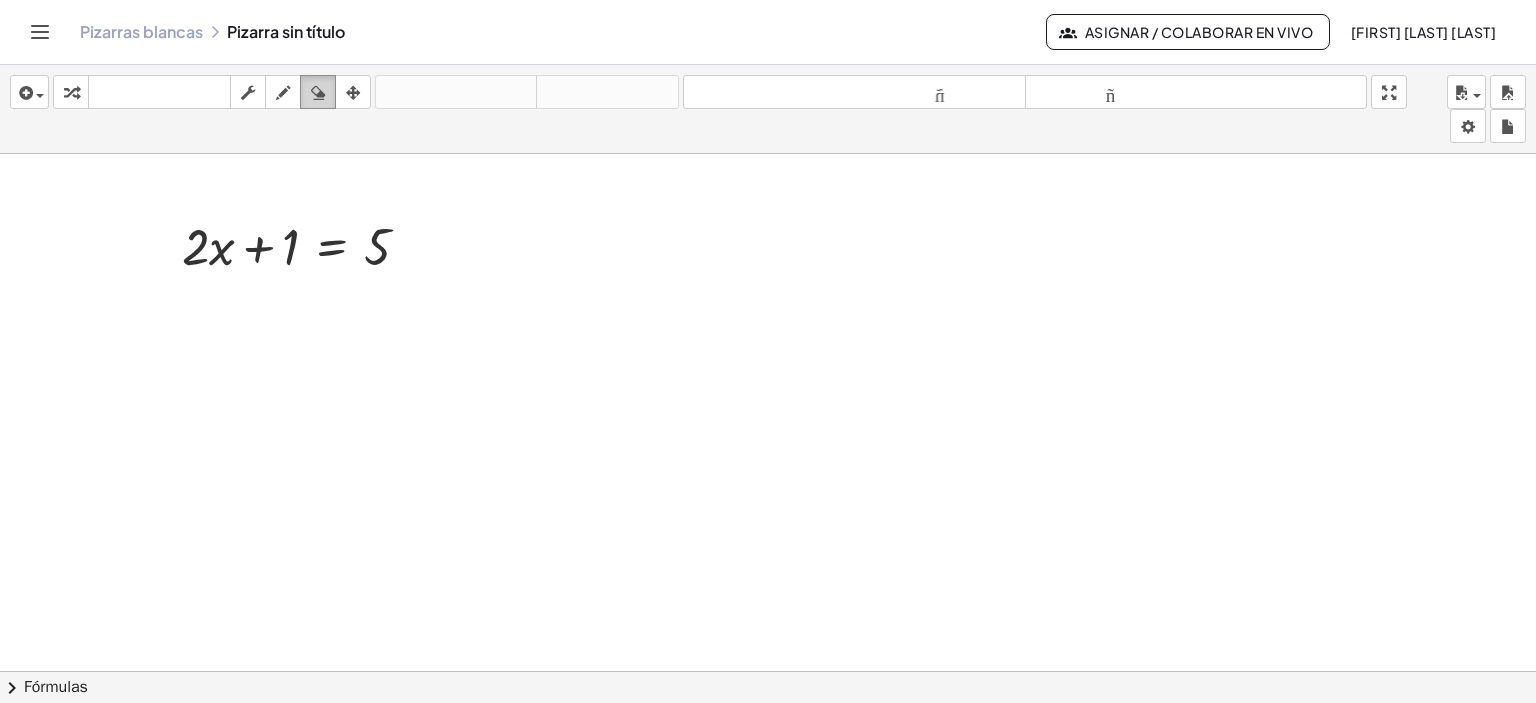 click at bounding box center (318, 92) 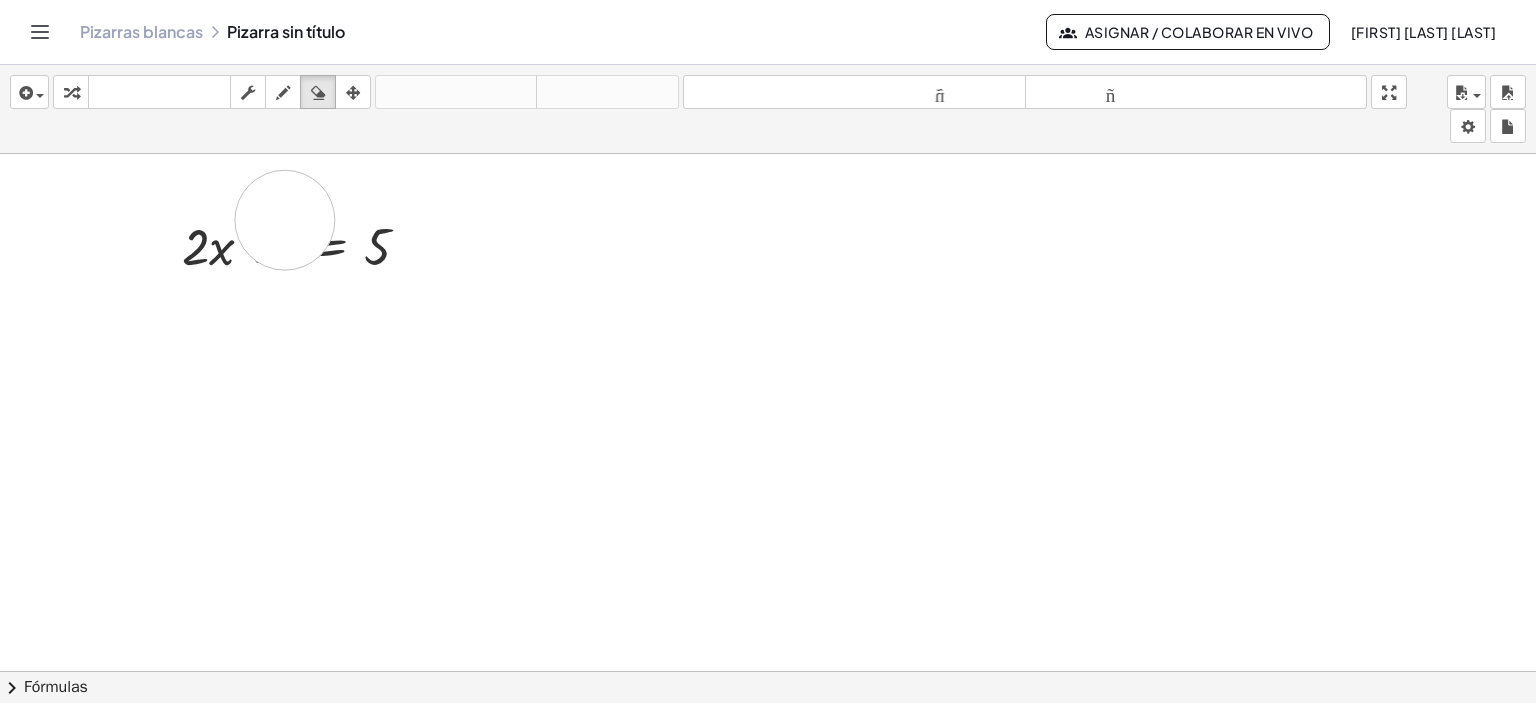 click at bounding box center (768, 751) 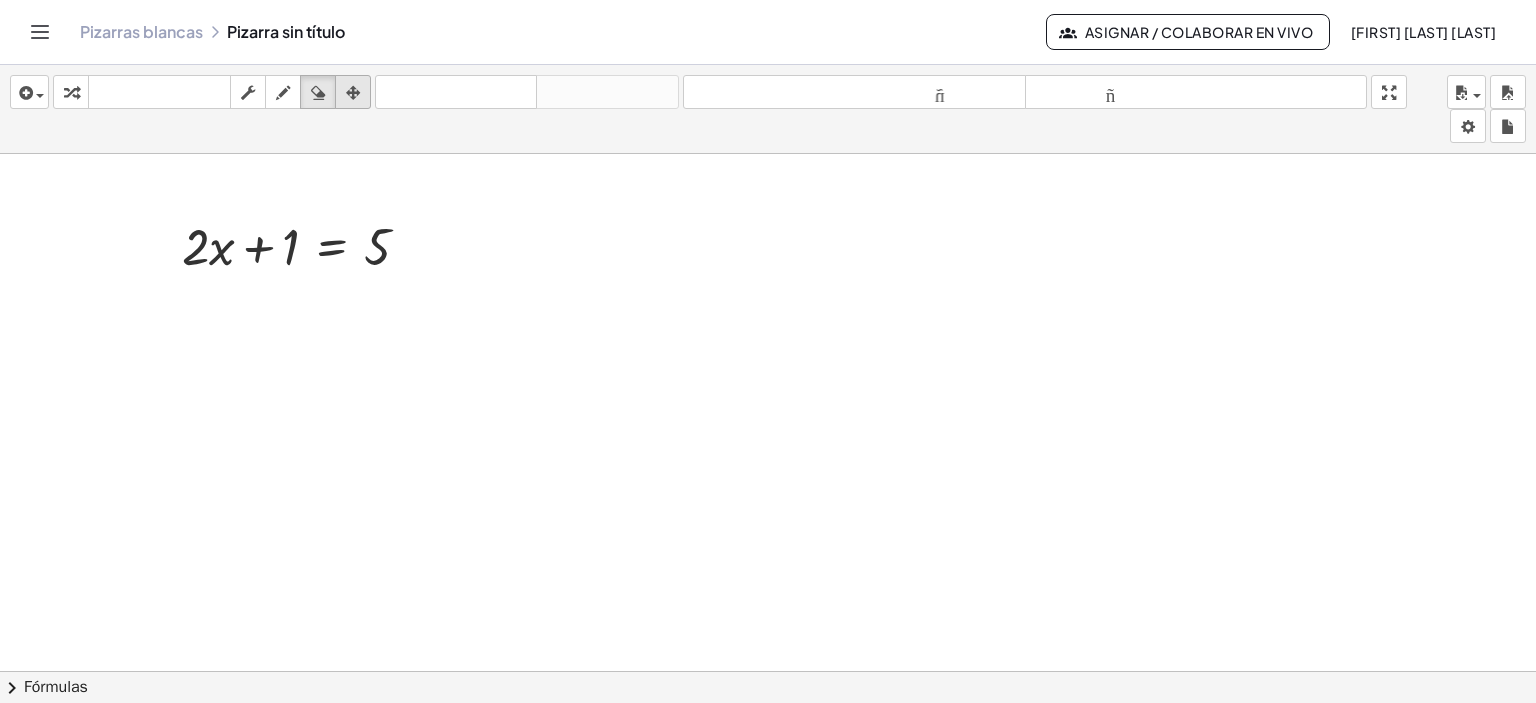 click at bounding box center [353, 93] 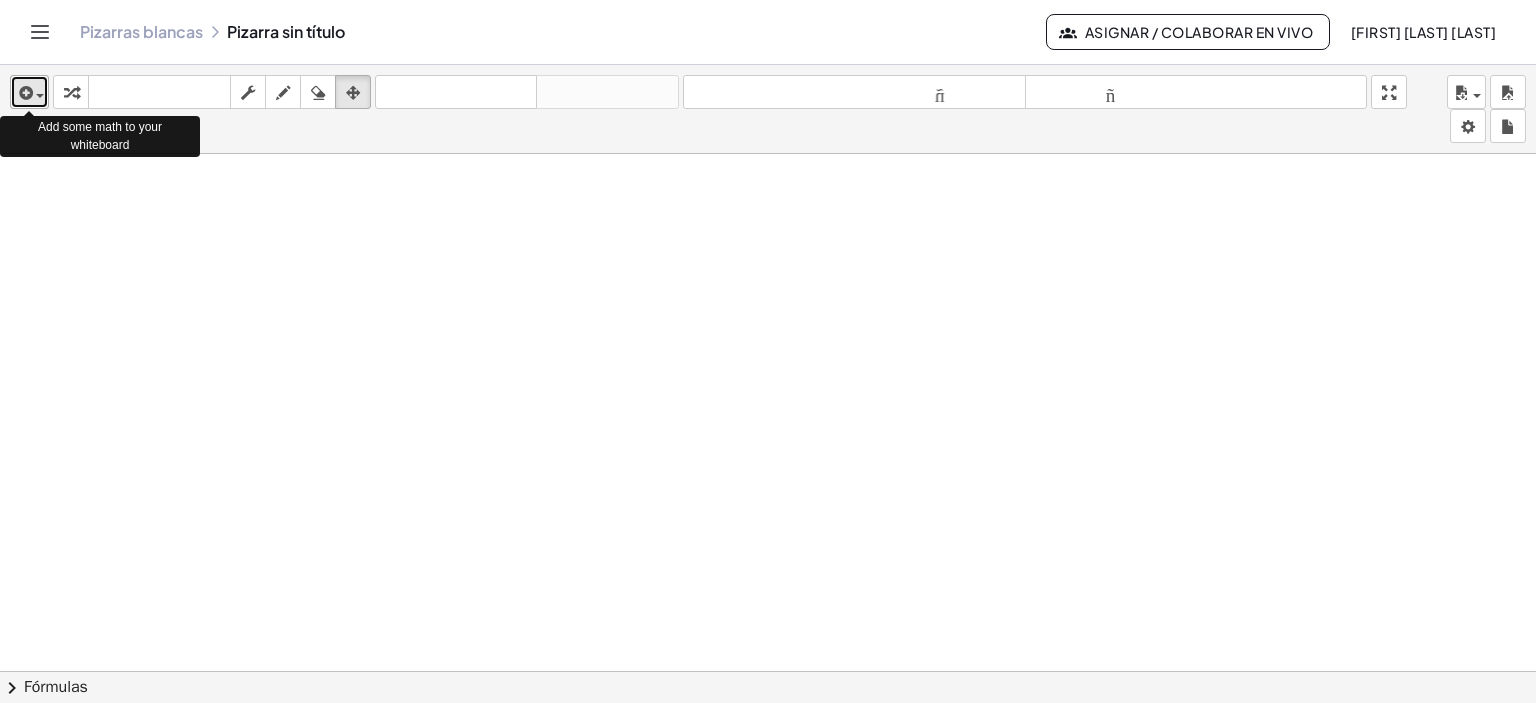 click at bounding box center [29, 92] 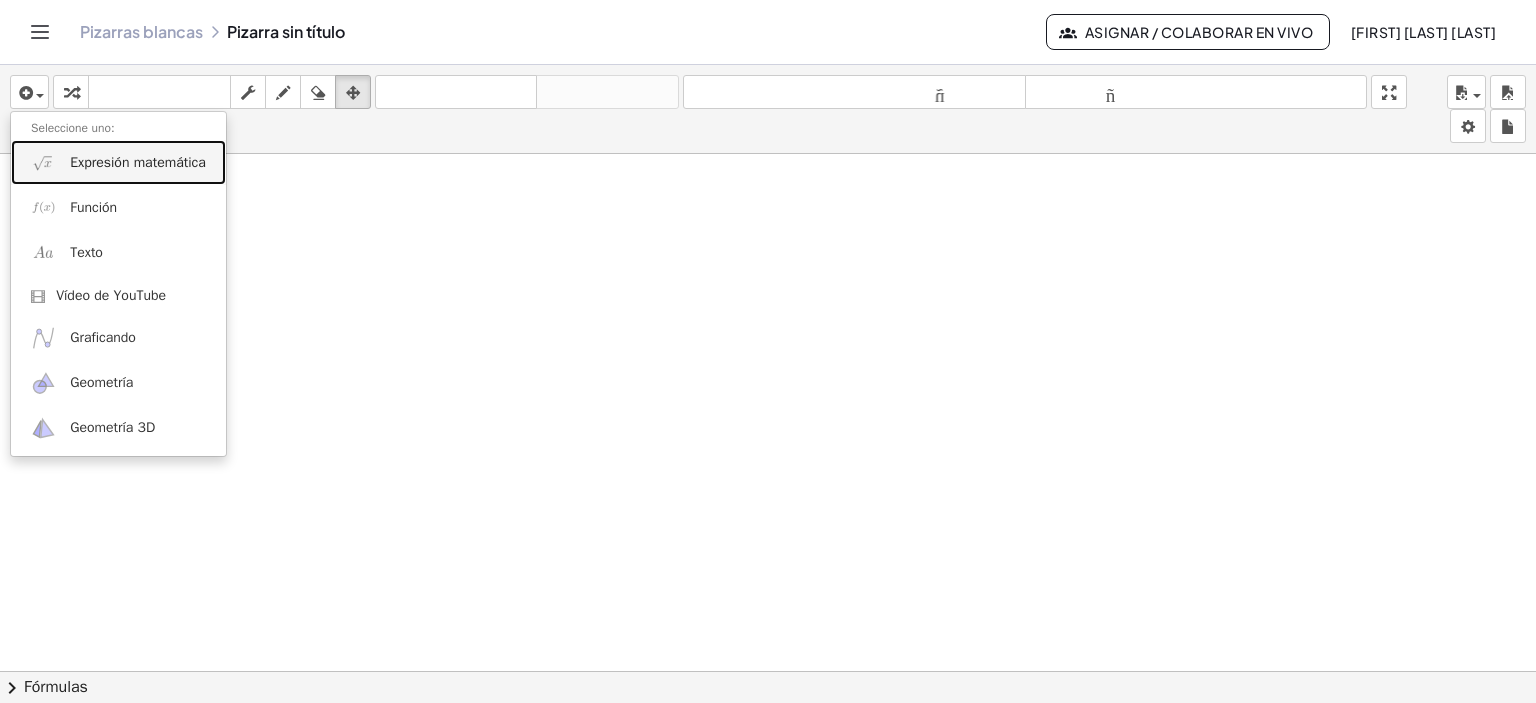click on "Expresión matemática" at bounding box center [138, 163] 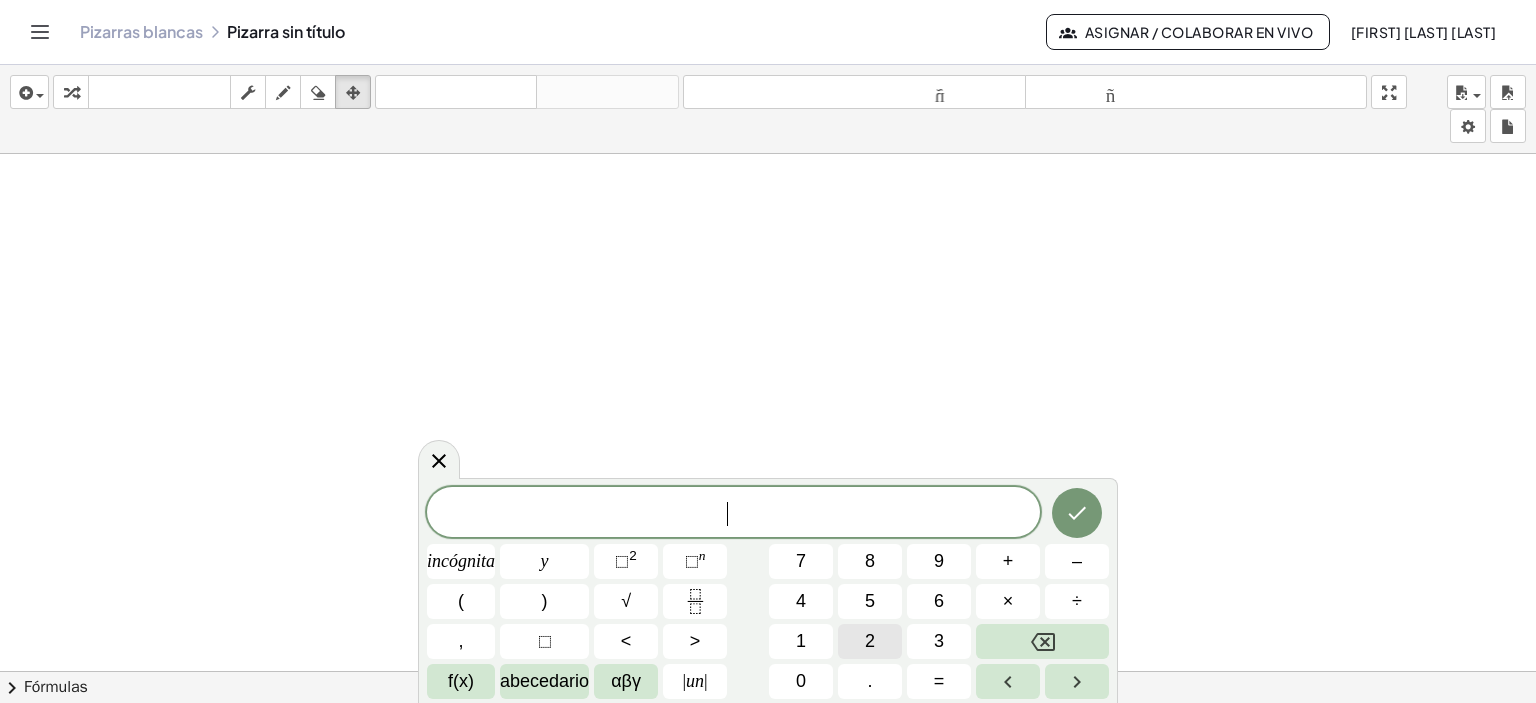 click on "2" at bounding box center [870, 641] 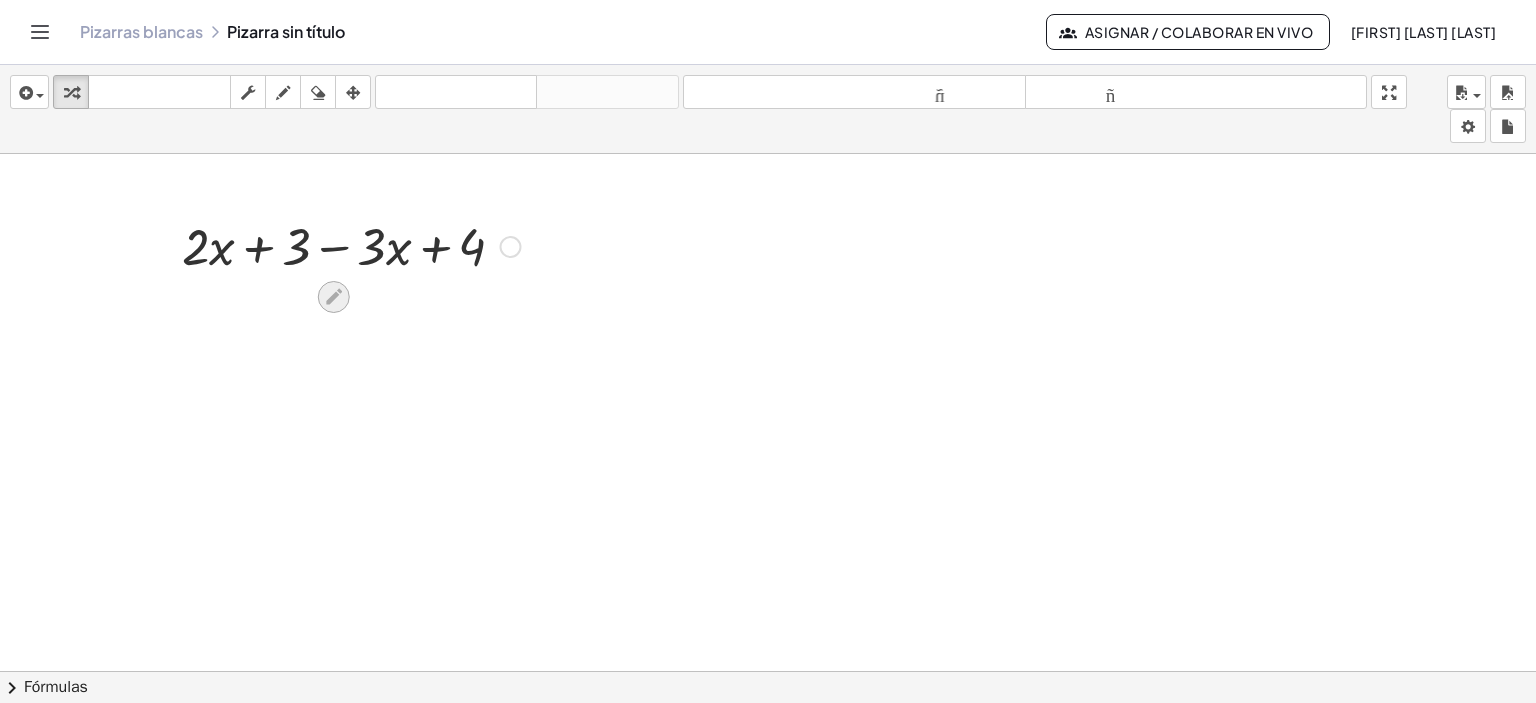 click 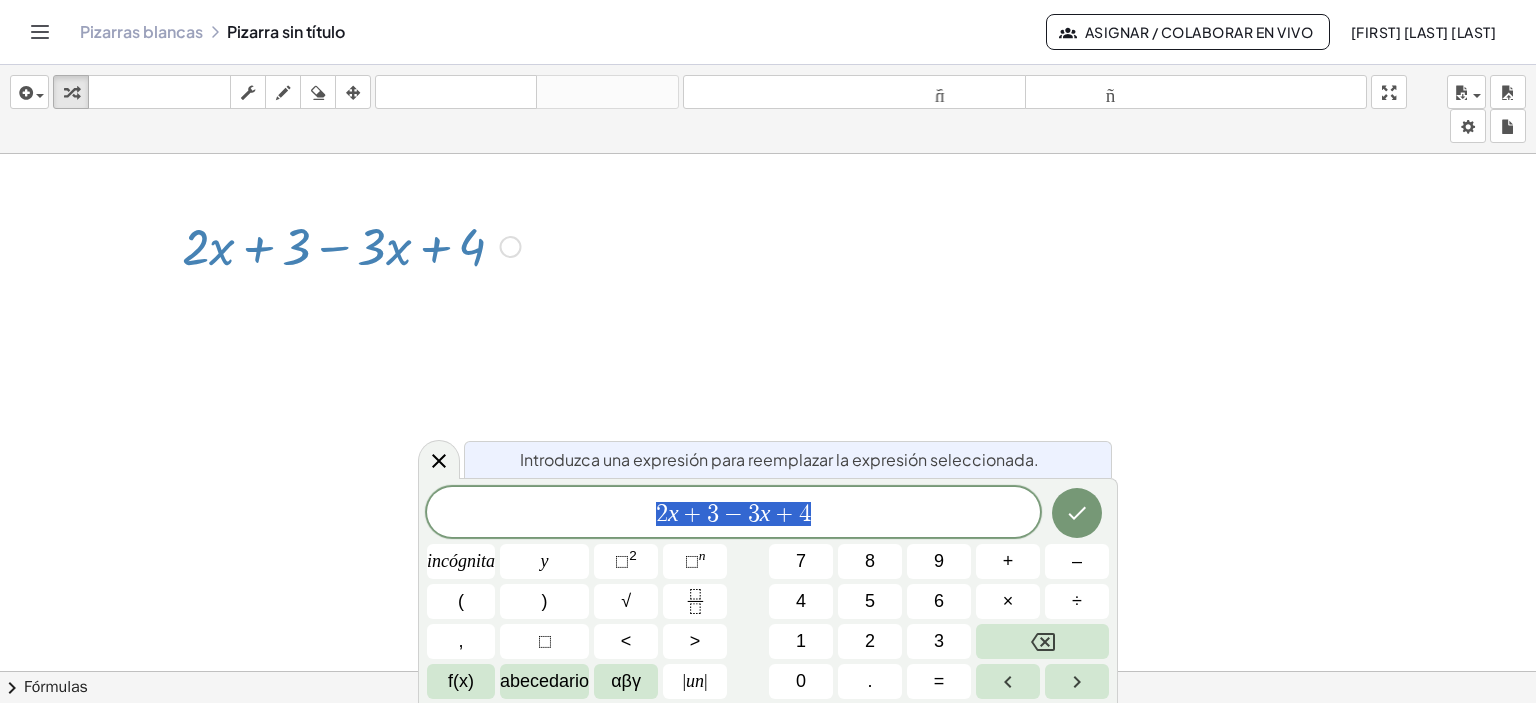 click at bounding box center [351, 245] 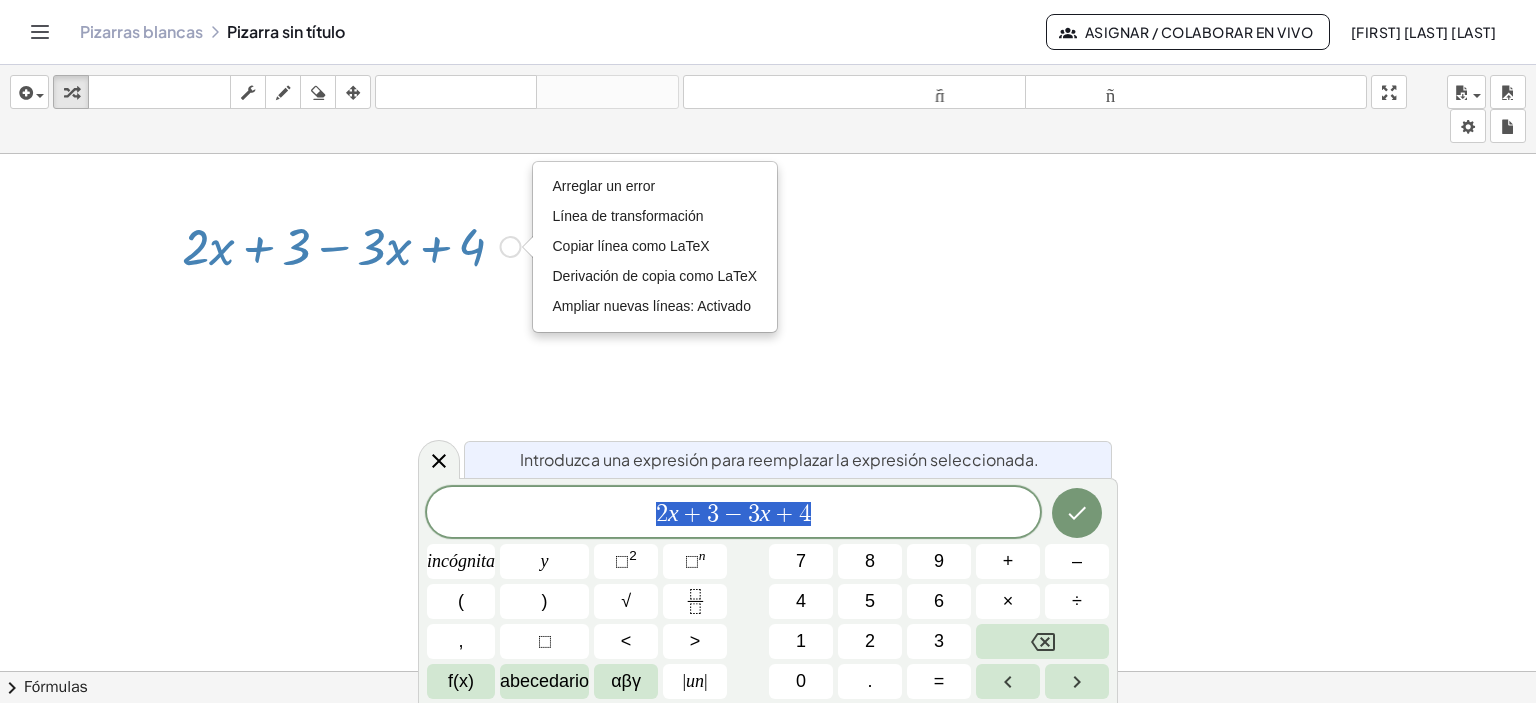 click at bounding box center (351, 245) 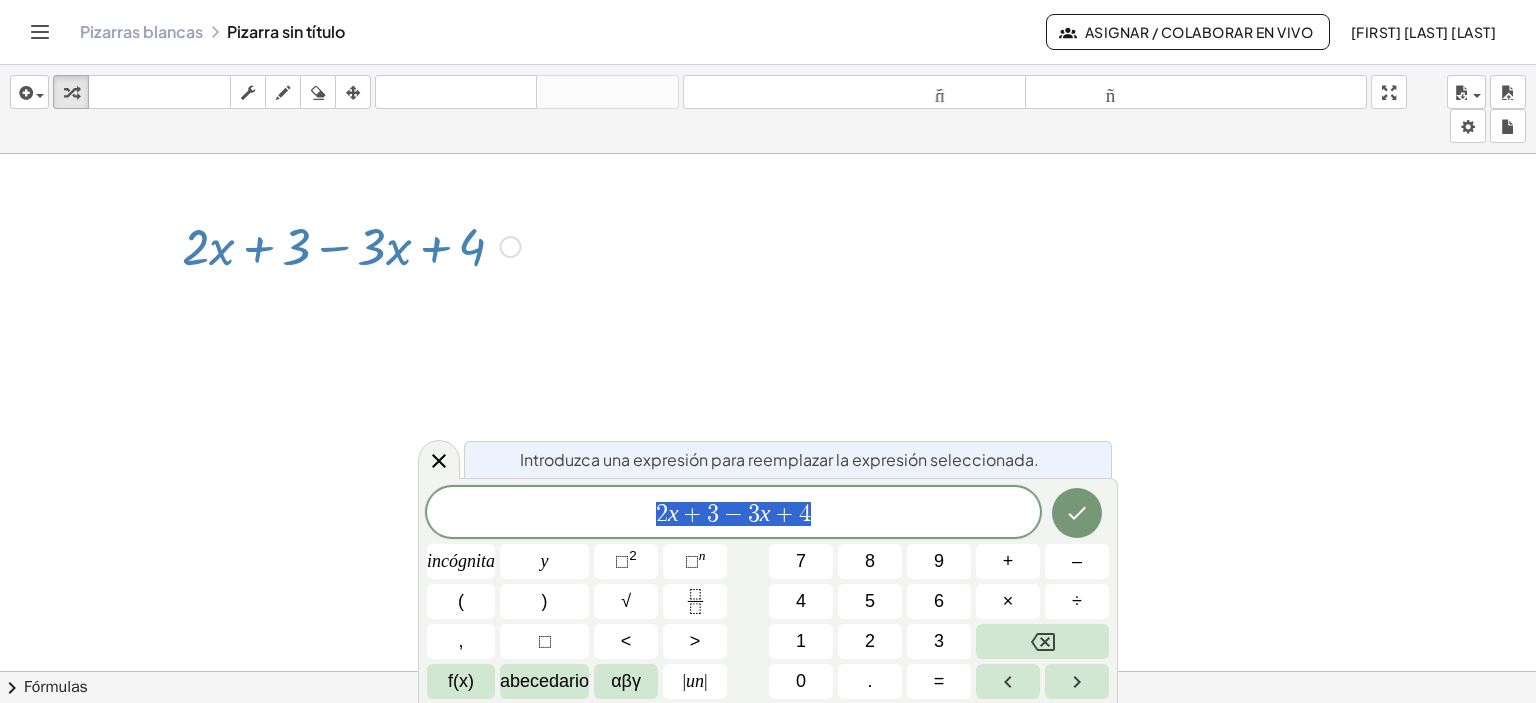 click at bounding box center (351, 245) 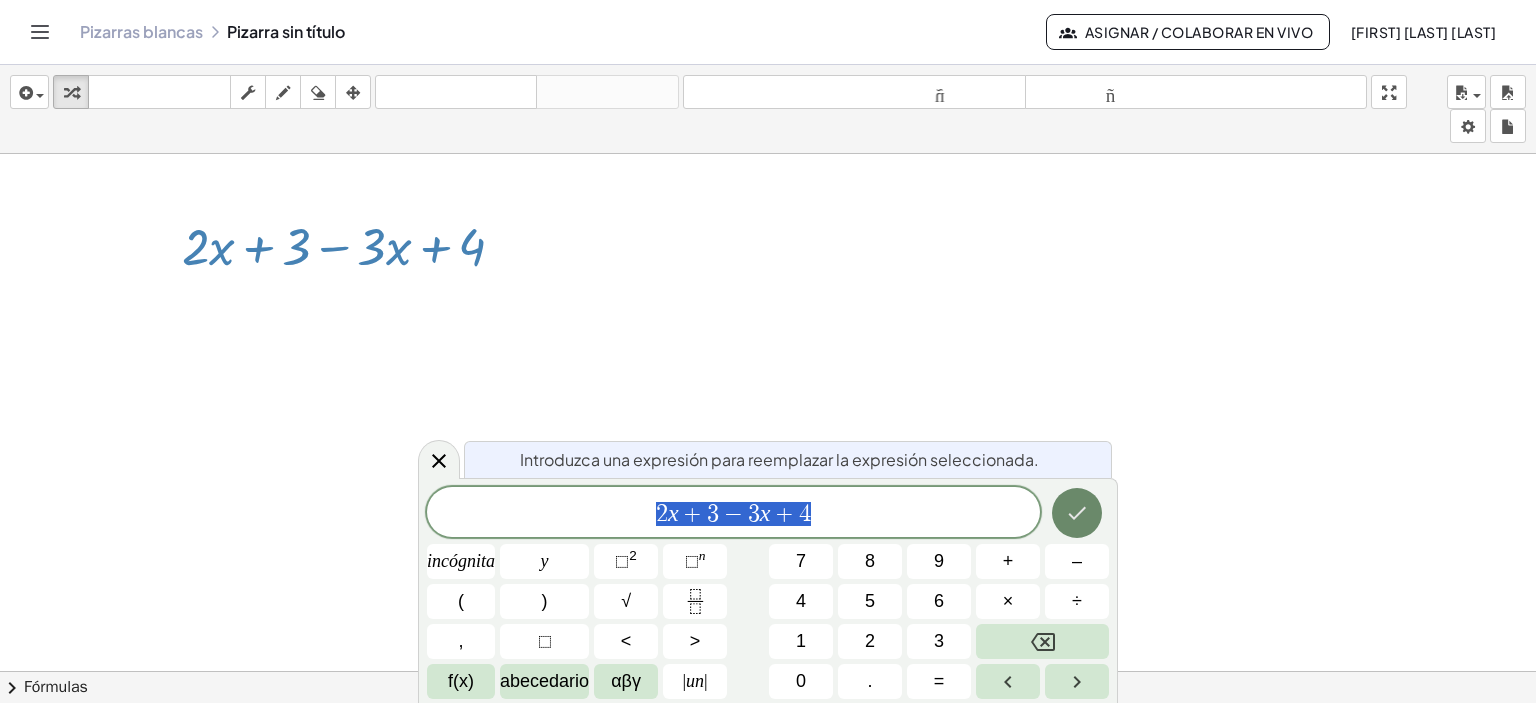 click 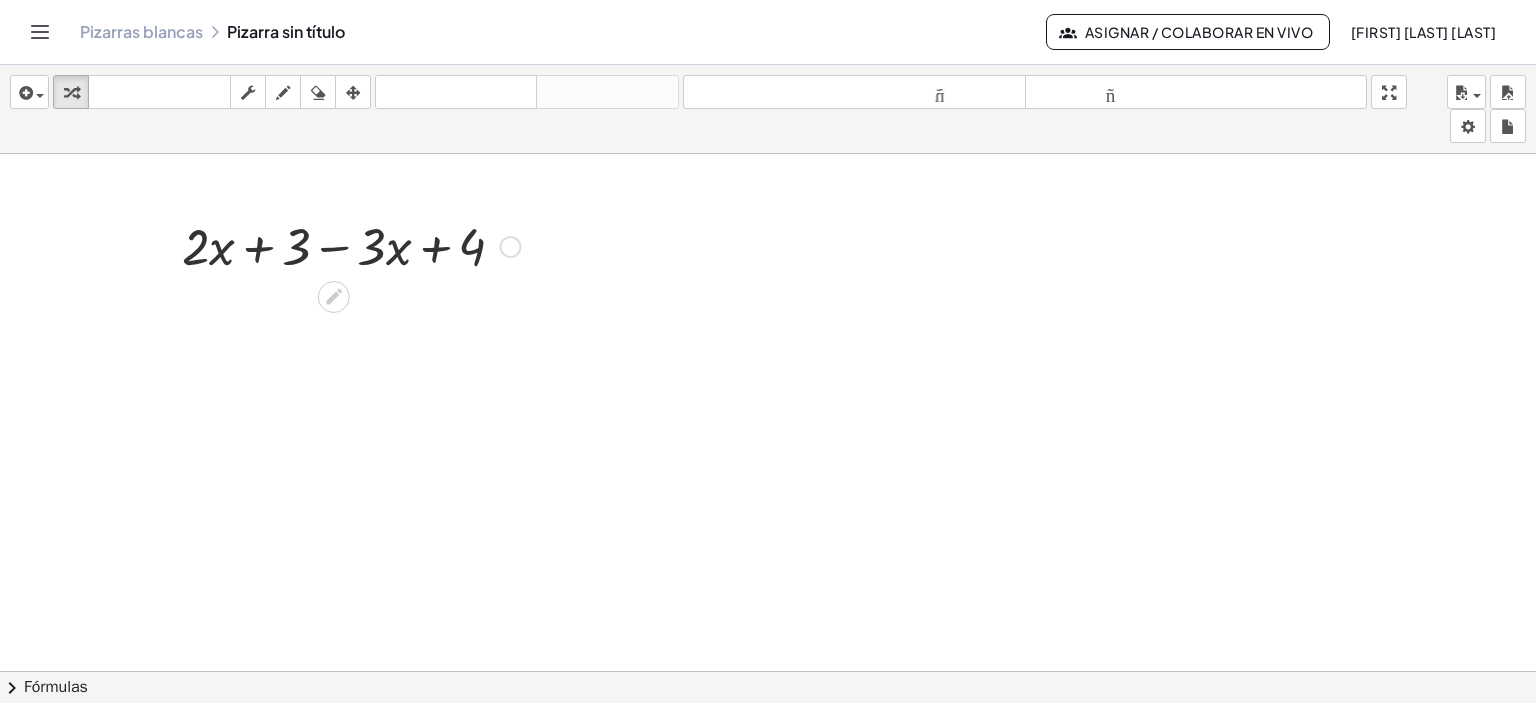 click at bounding box center (768, 751) 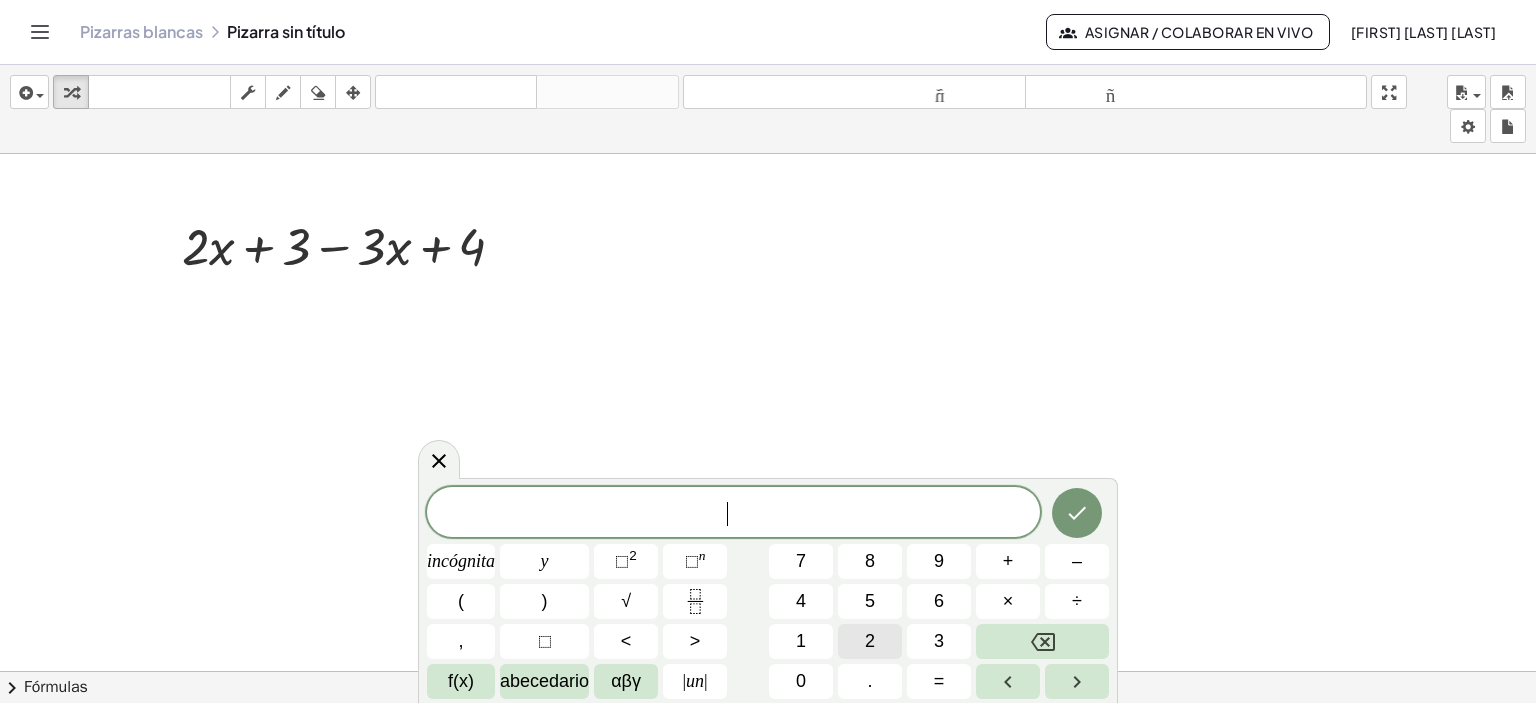 click on "2" at bounding box center [870, 641] 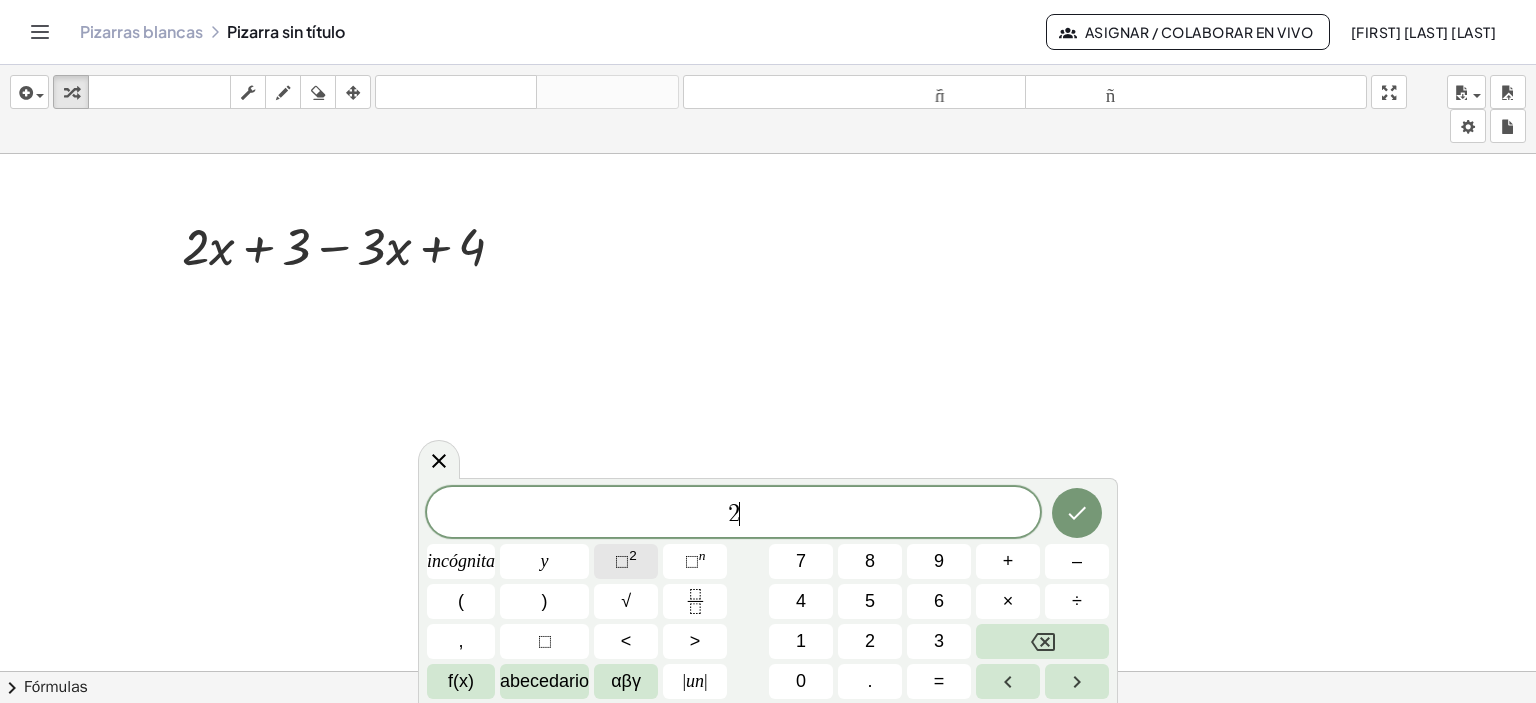 click on "⬚" at bounding box center [622, 561] 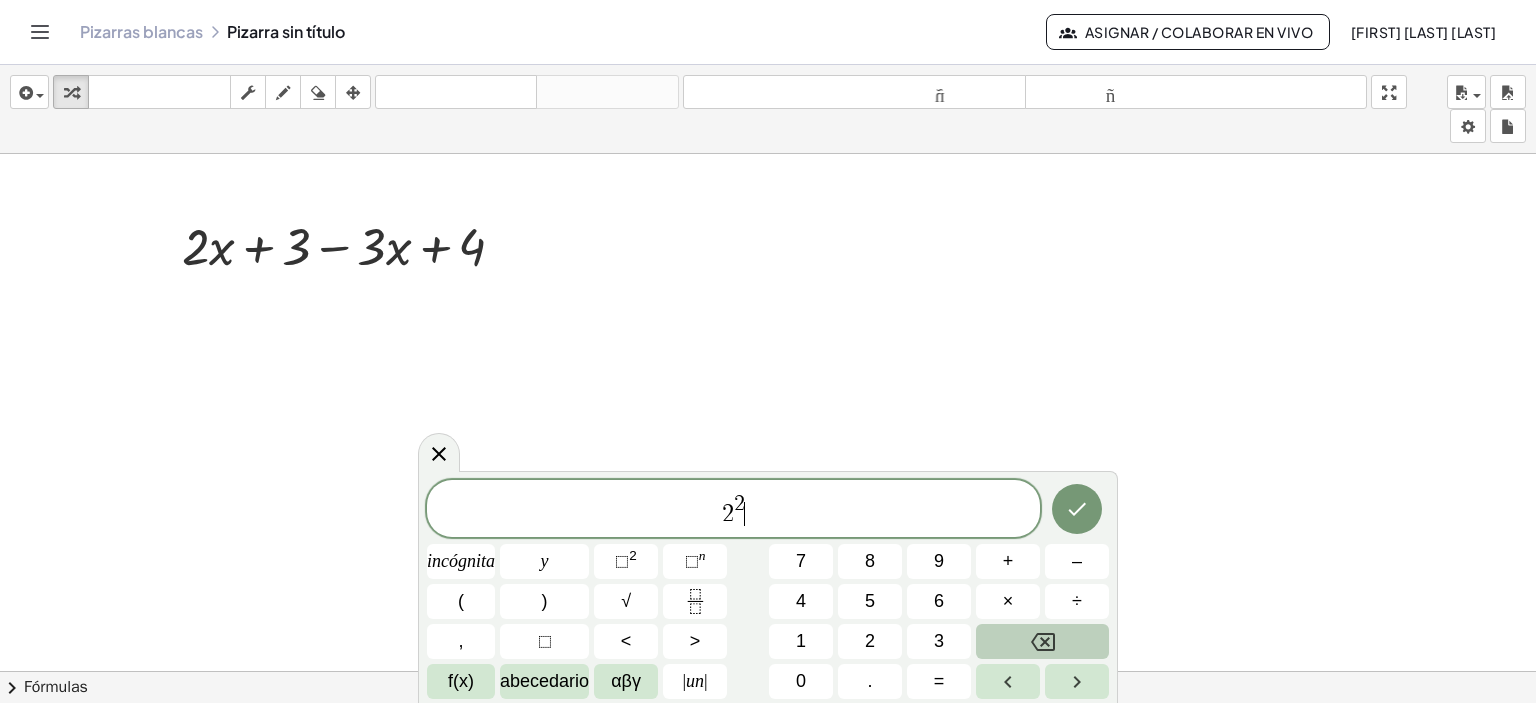 click 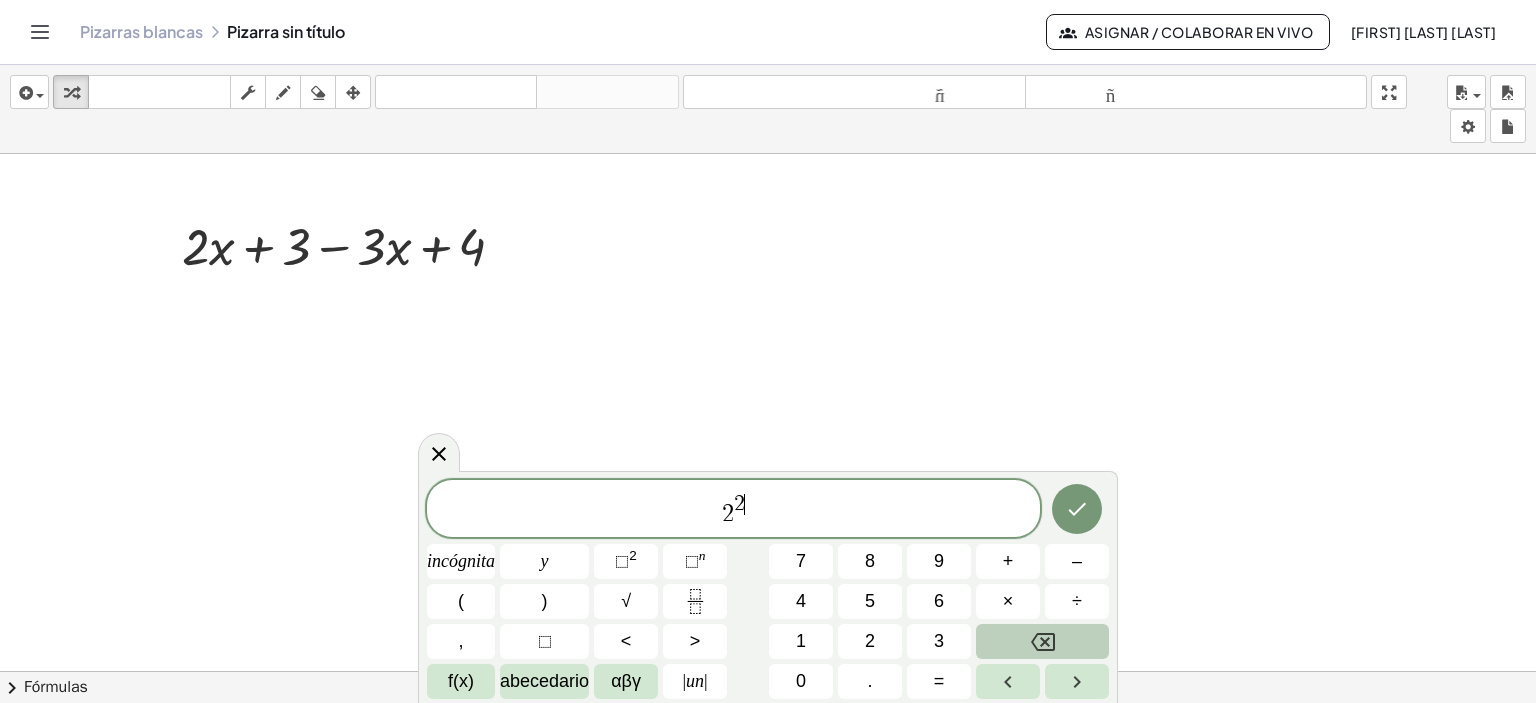 click 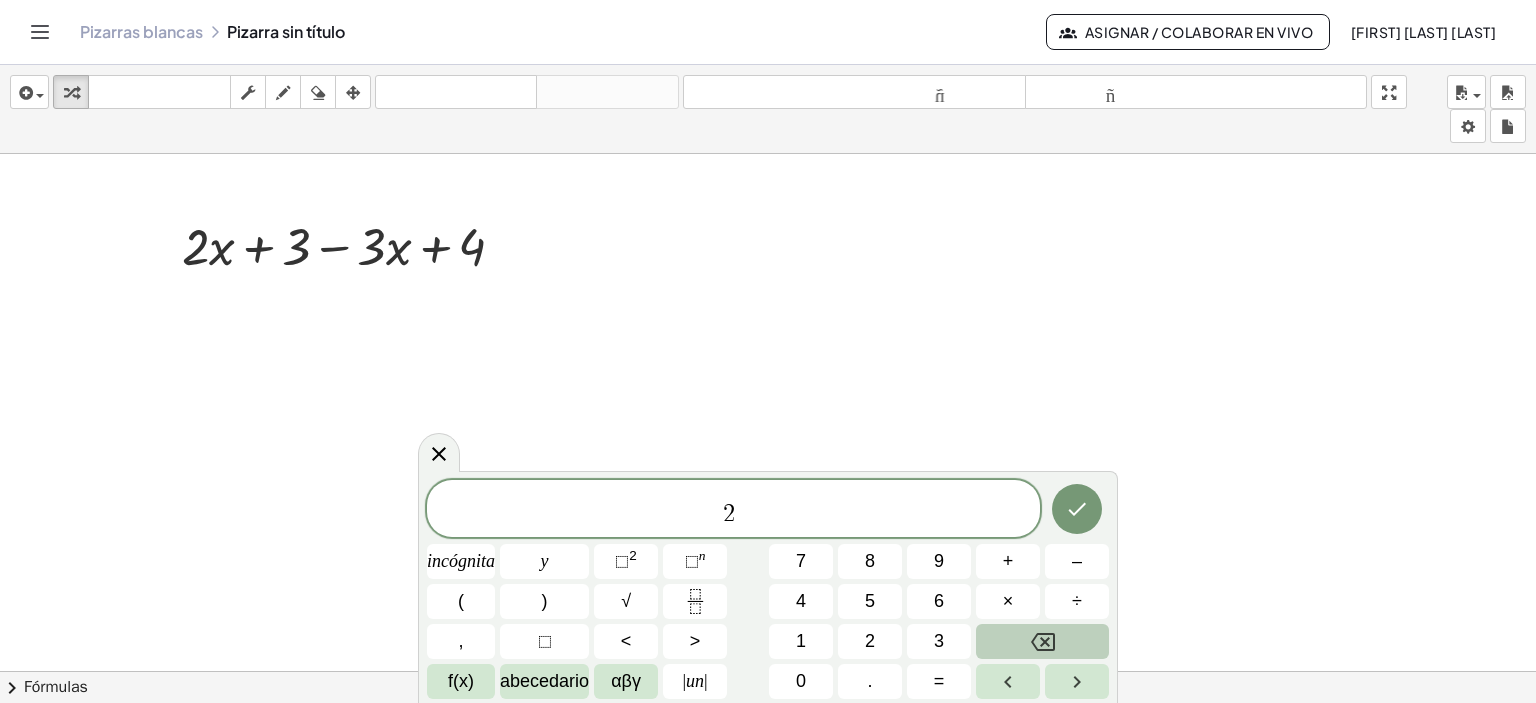 click 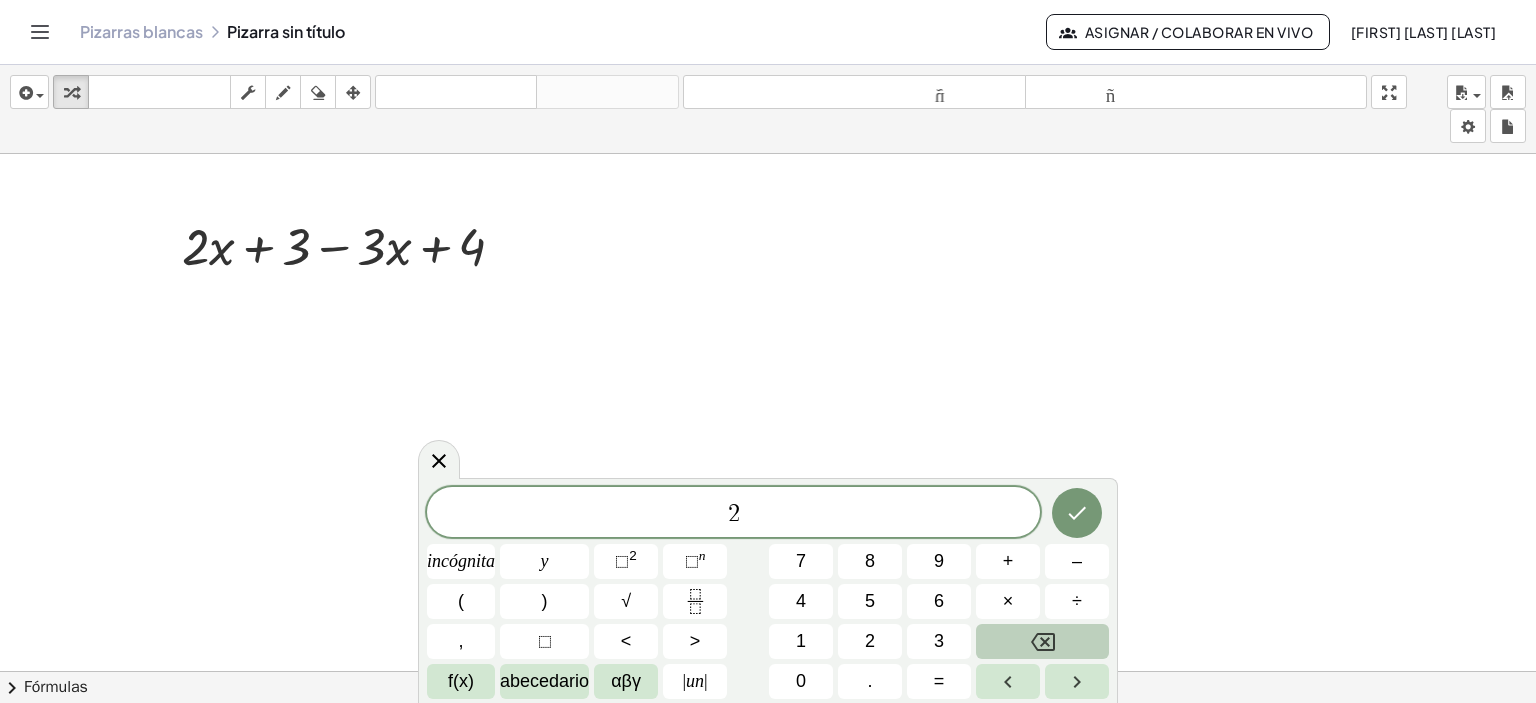 click 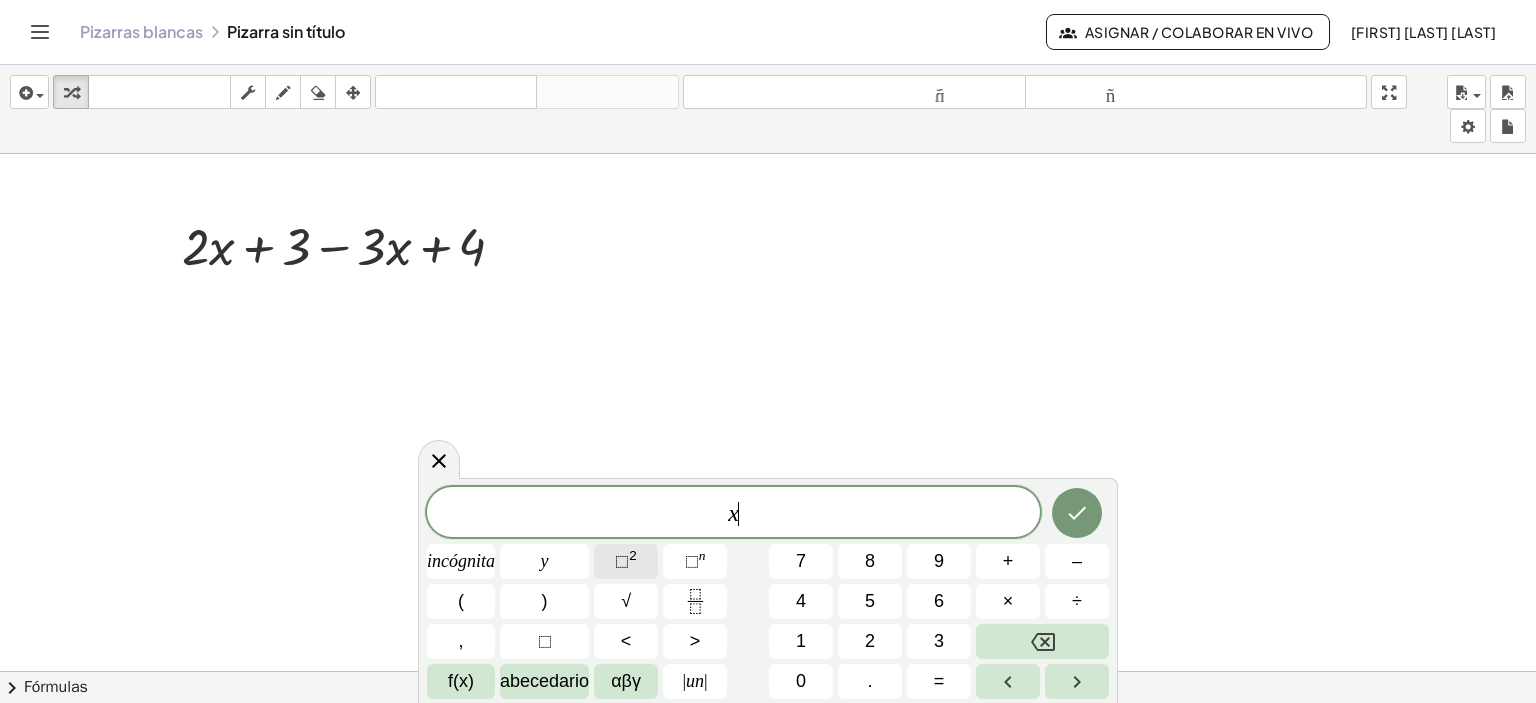 click on "⬚" at bounding box center (622, 561) 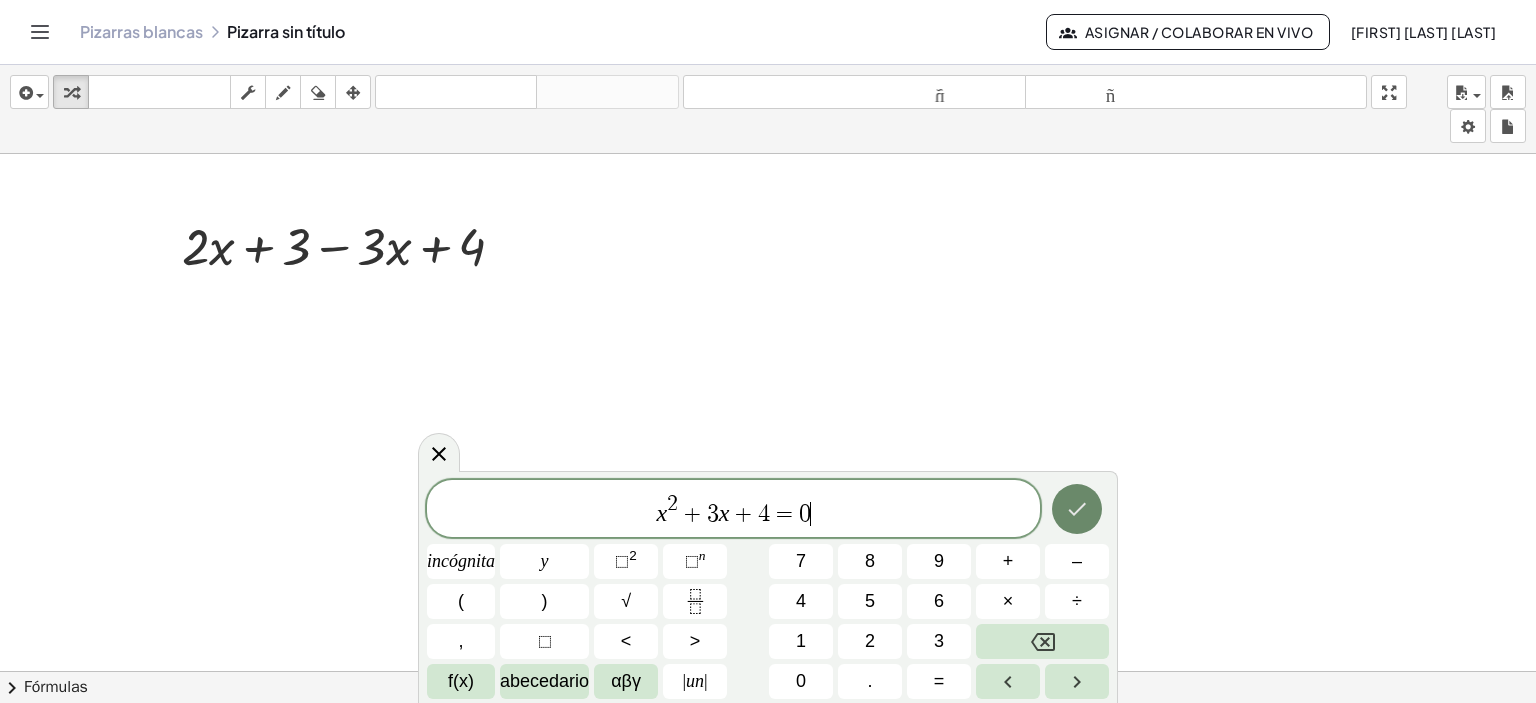 click 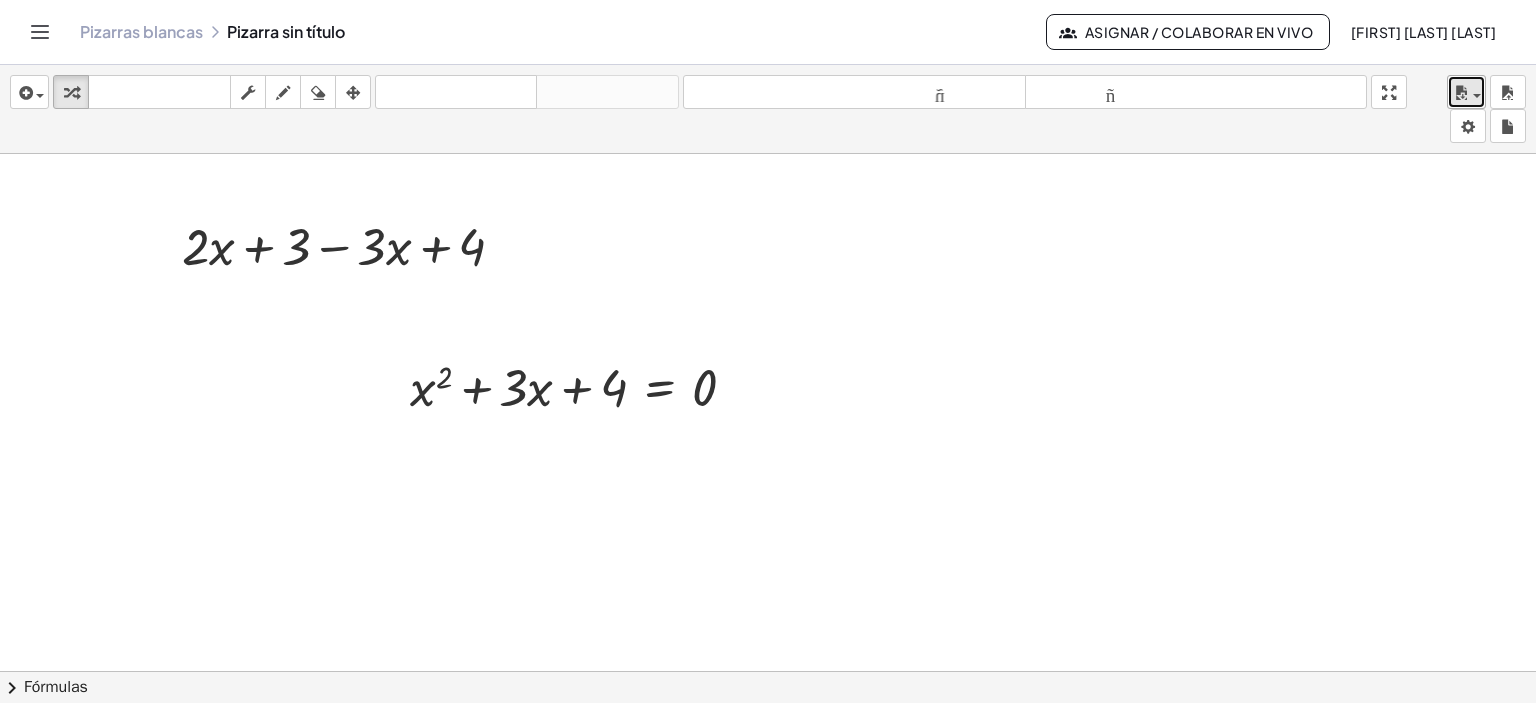 click at bounding box center (1466, 92) 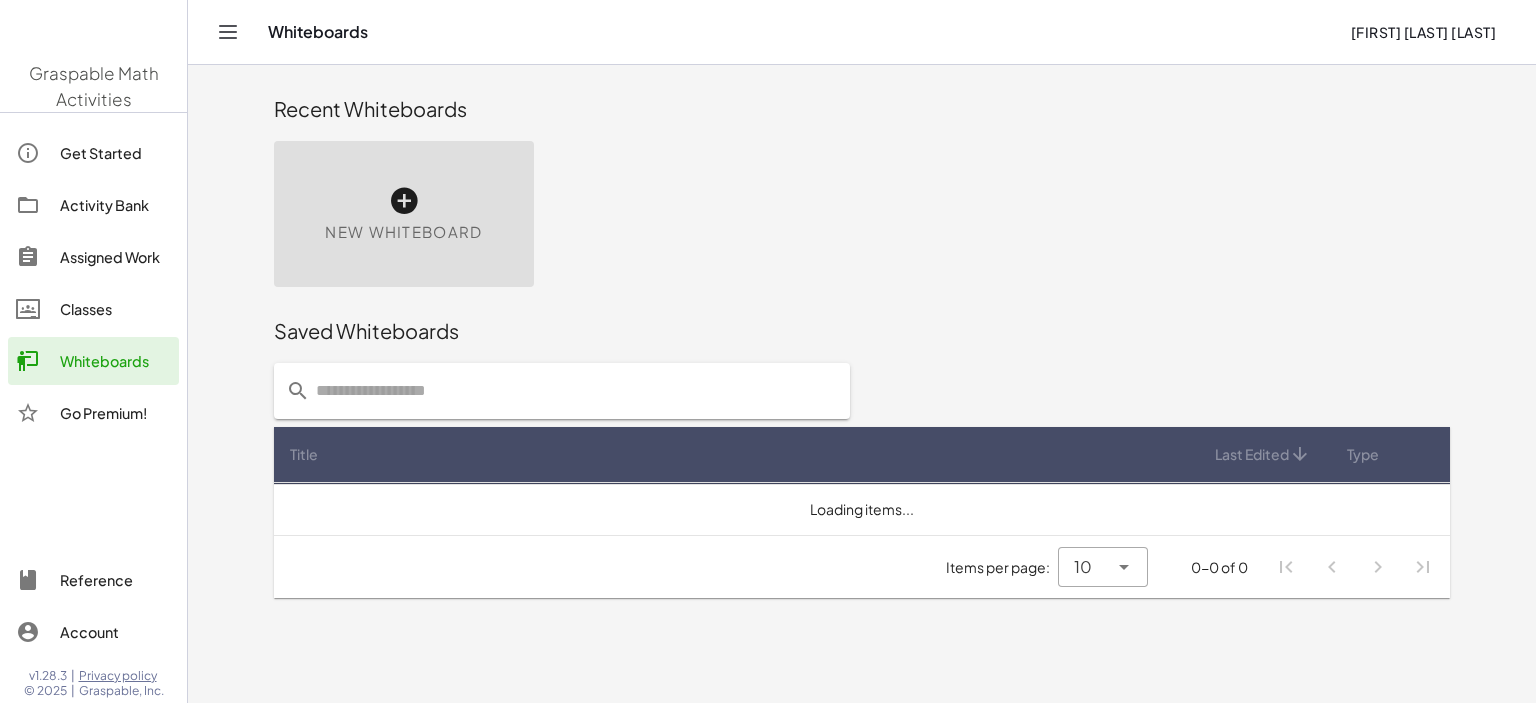scroll, scrollTop: 0, scrollLeft: 0, axis: both 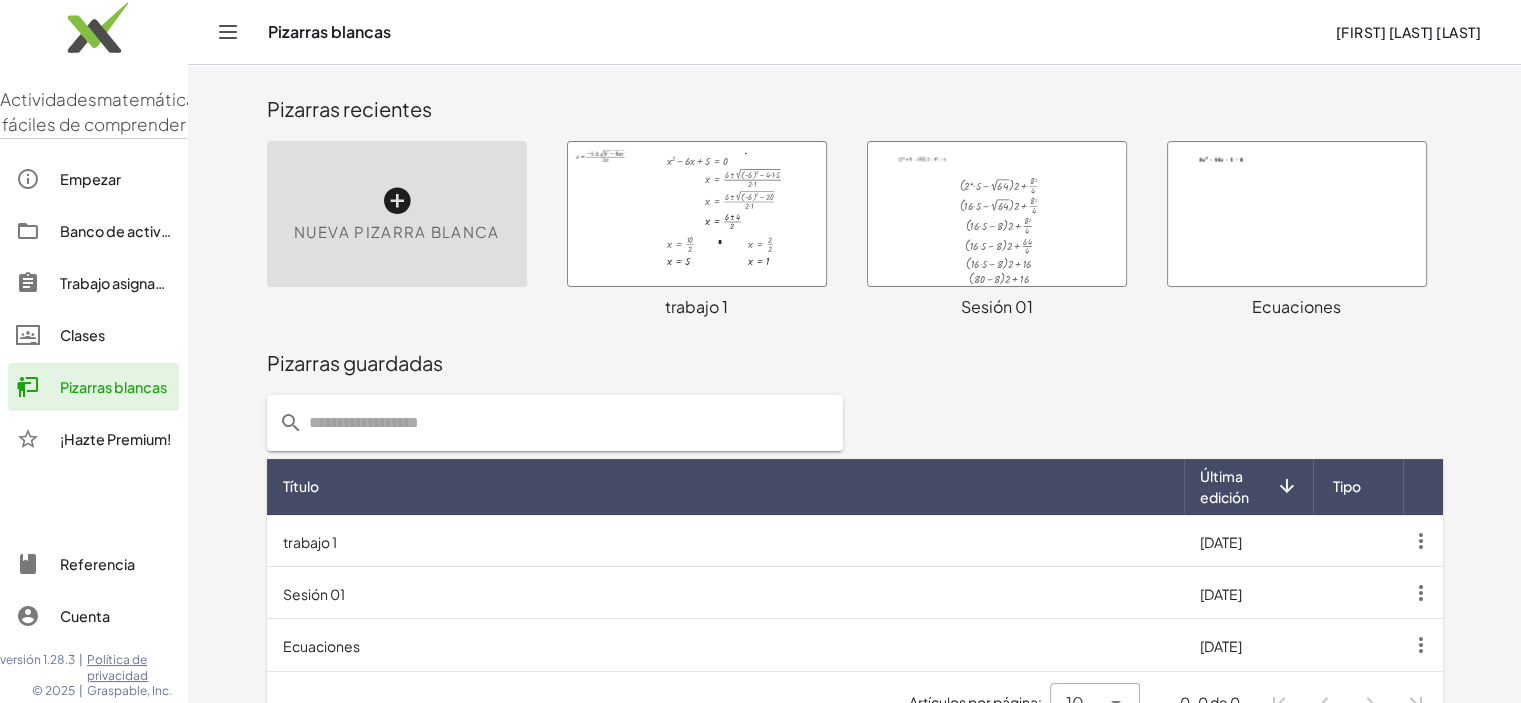 click at bounding box center [697, 214] 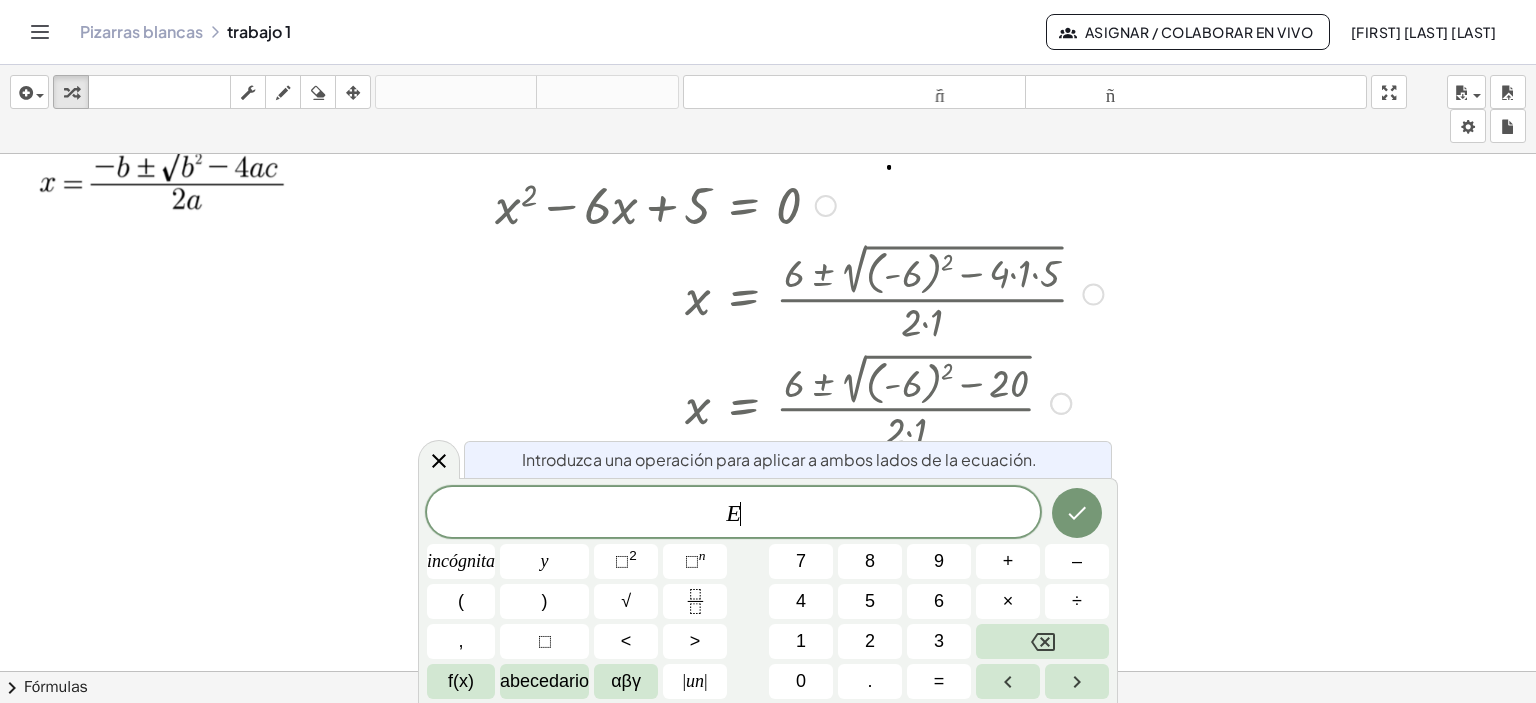 scroll, scrollTop: 44, scrollLeft: 0, axis: vertical 